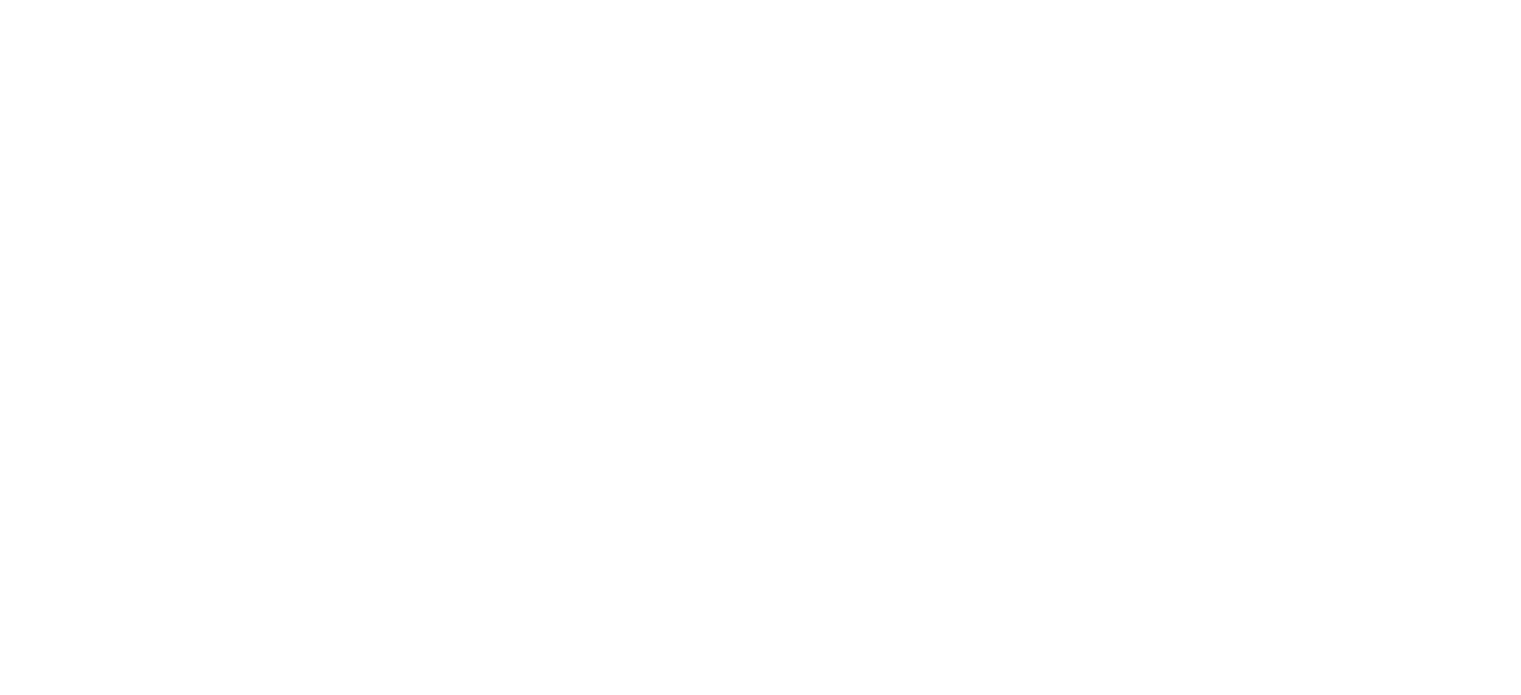 scroll, scrollTop: 0, scrollLeft: 0, axis: both 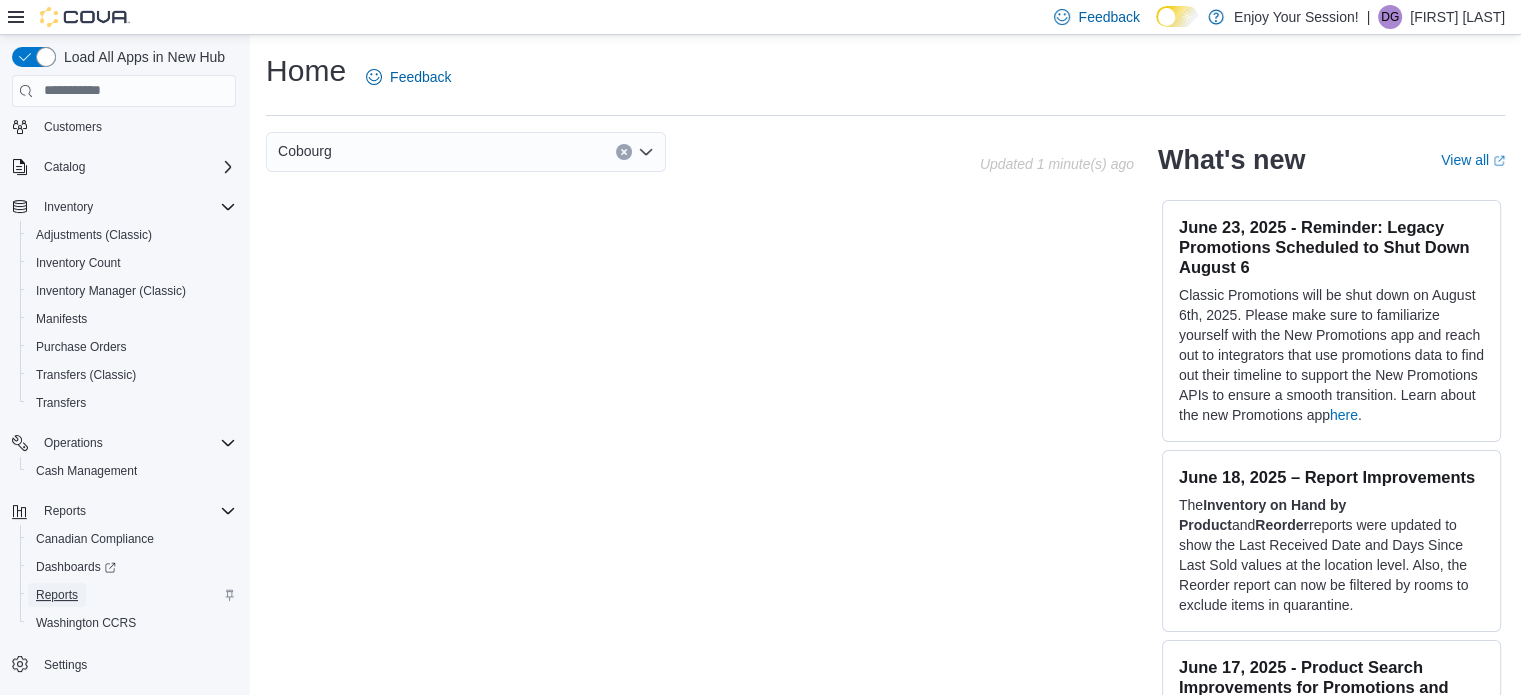 click on "Reports" at bounding box center (57, 595) 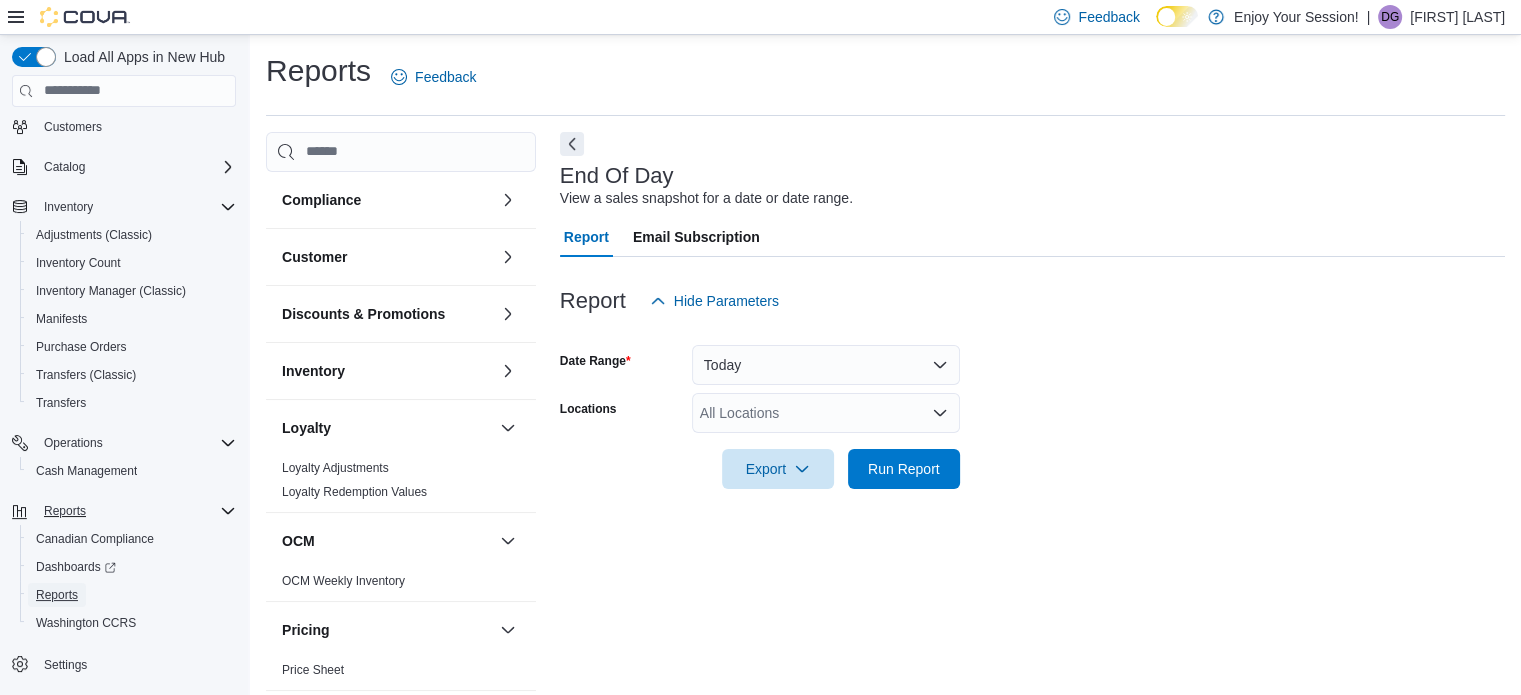 scroll, scrollTop: 13, scrollLeft: 0, axis: vertical 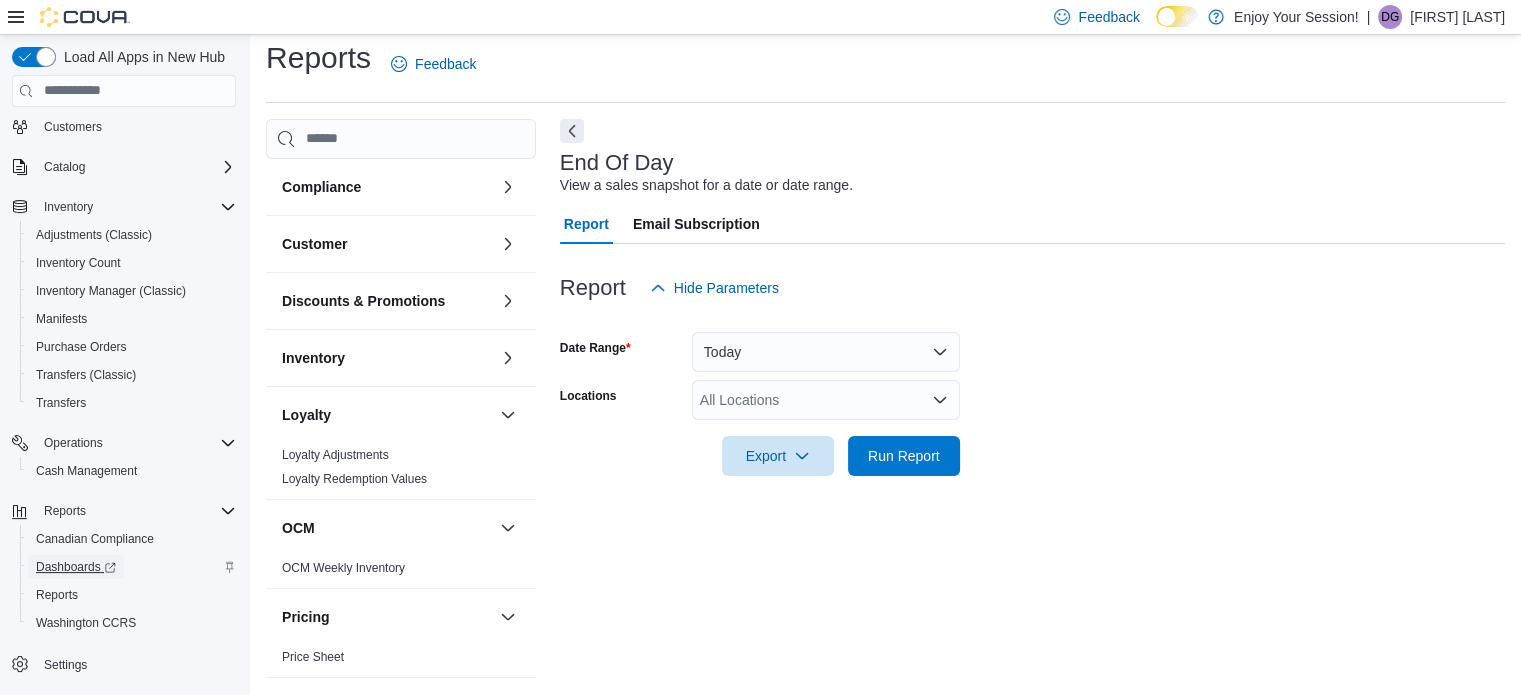 click on "Dashboards" at bounding box center (76, 567) 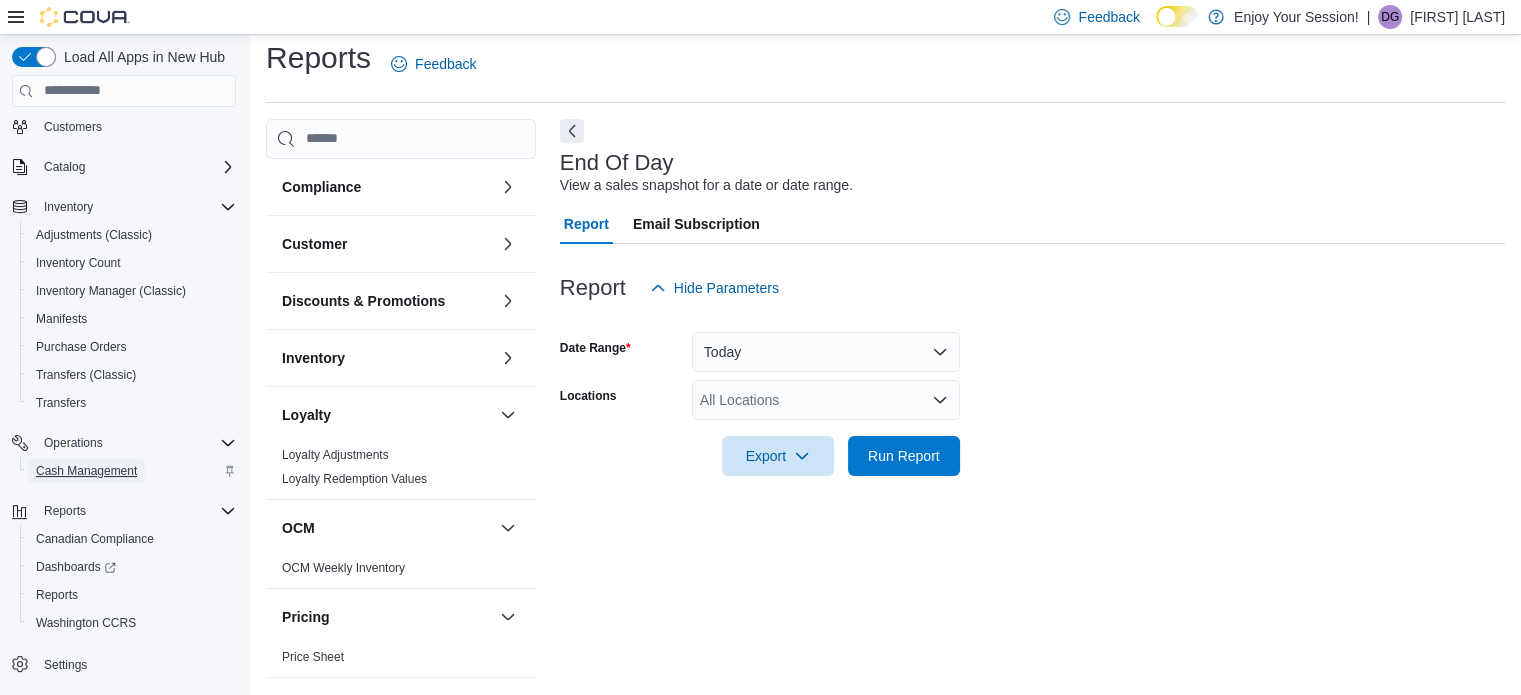 click on "Cash Management" at bounding box center (86, 471) 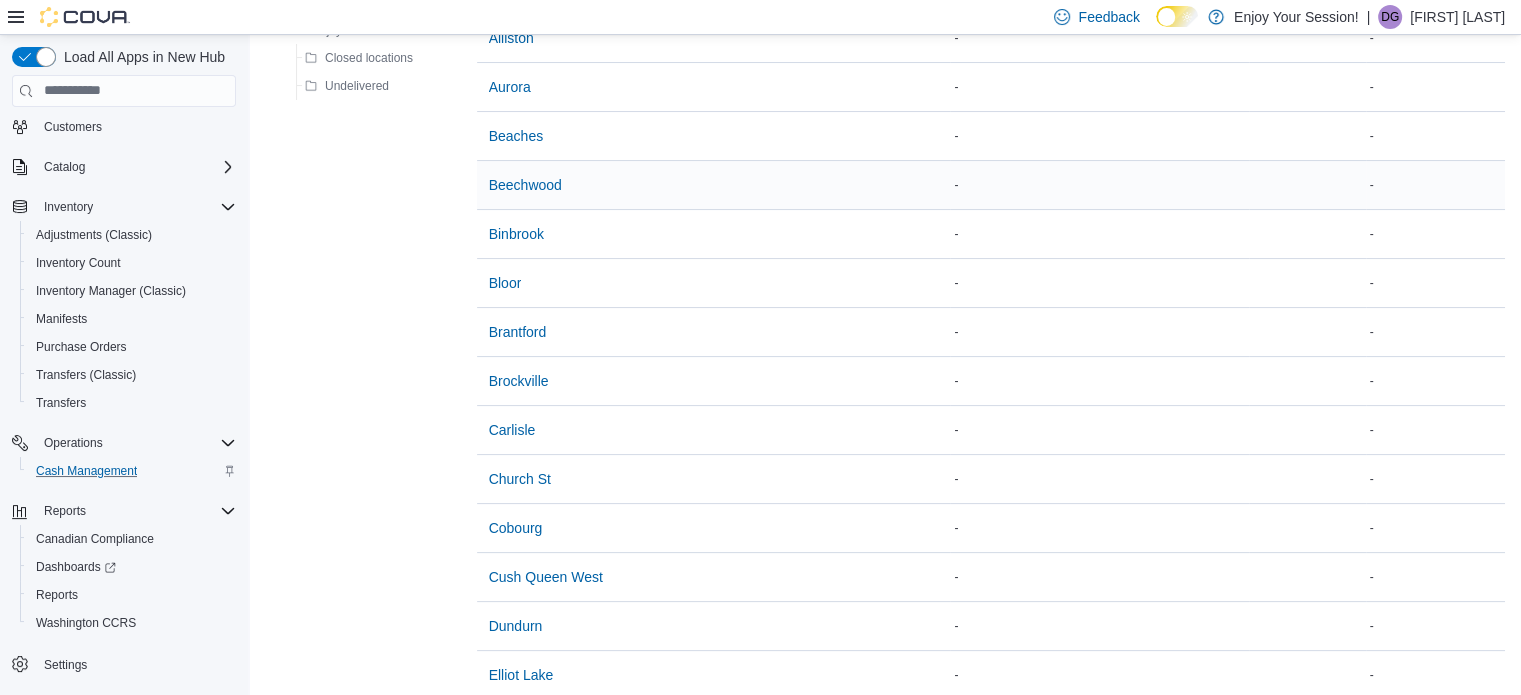 scroll, scrollTop: 300, scrollLeft: 0, axis: vertical 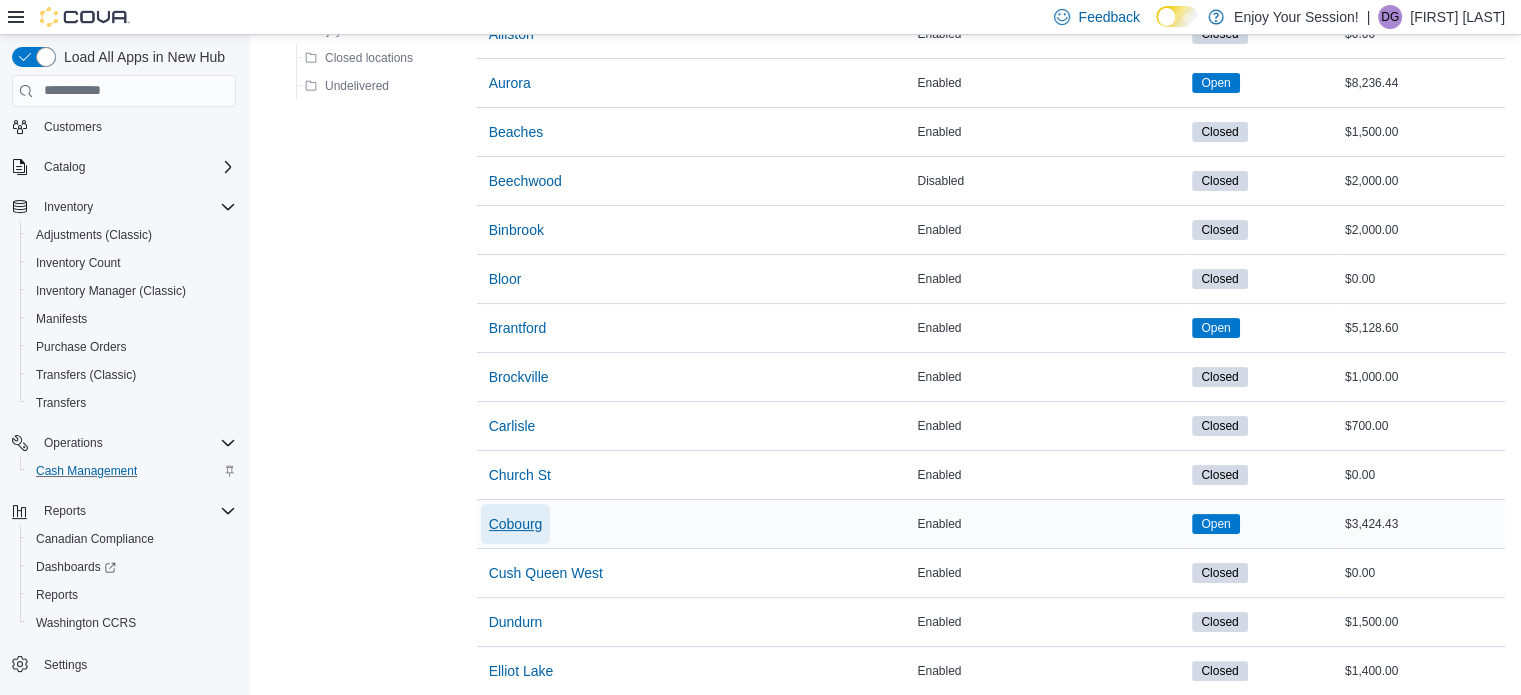 click on "Cobourg" at bounding box center [516, 524] 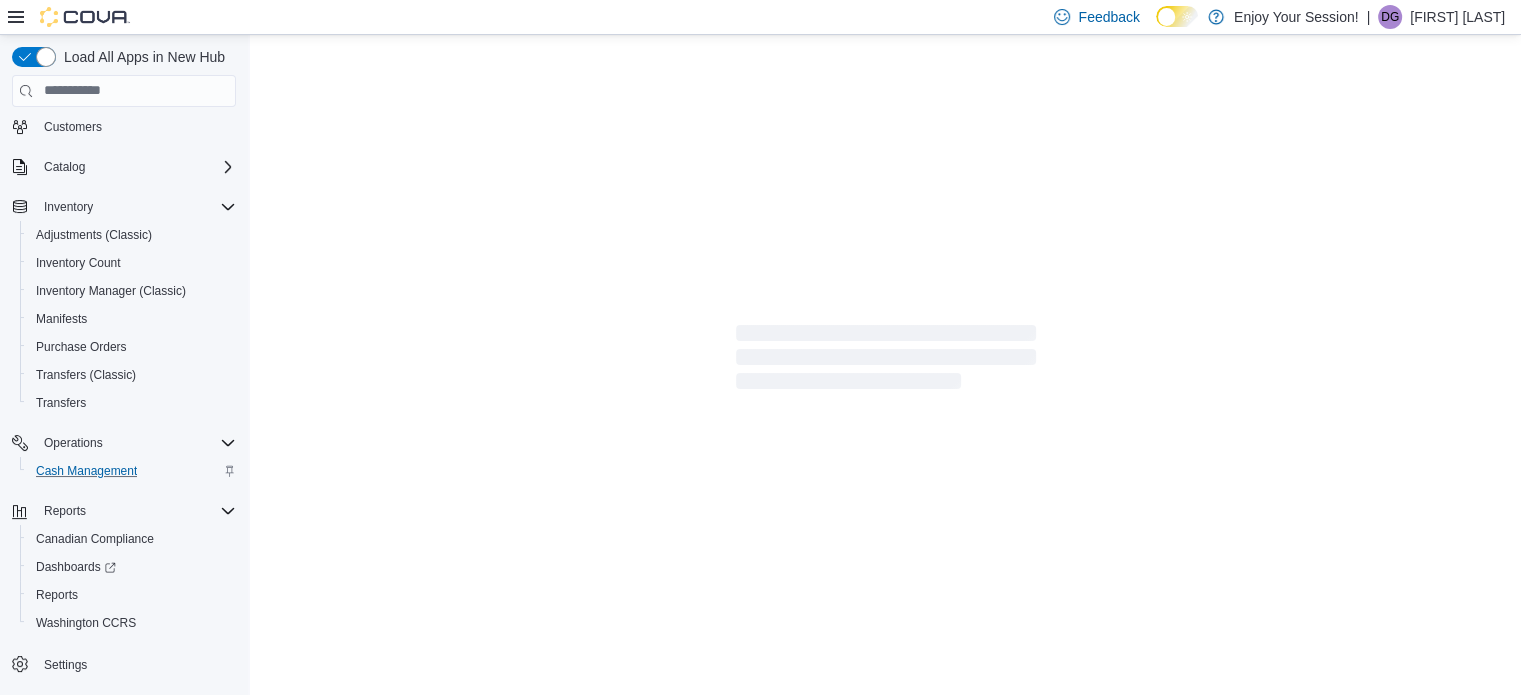 scroll, scrollTop: 0, scrollLeft: 0, axis: both 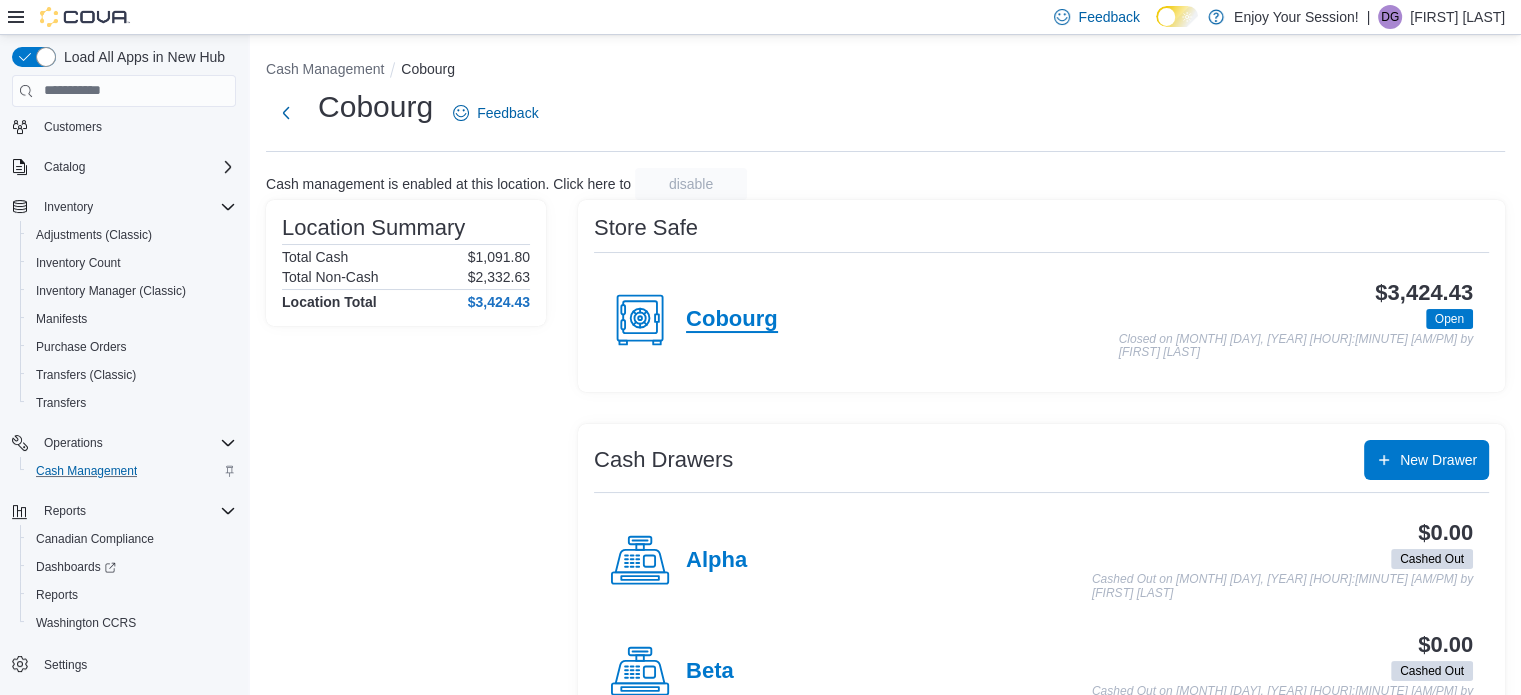 click on "Cobourg" at bounding box center [732, 320] 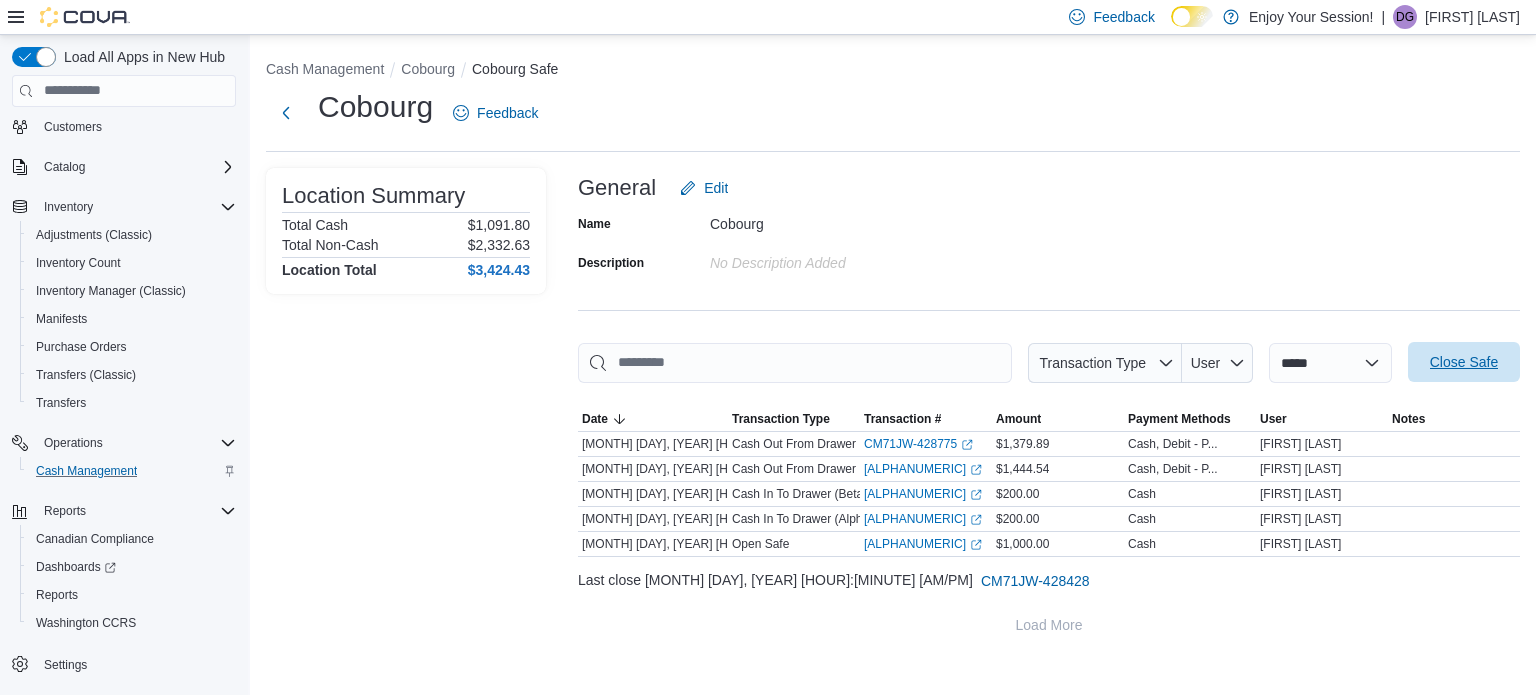 click on "Close Safe" at bounding box center (1464, 362) 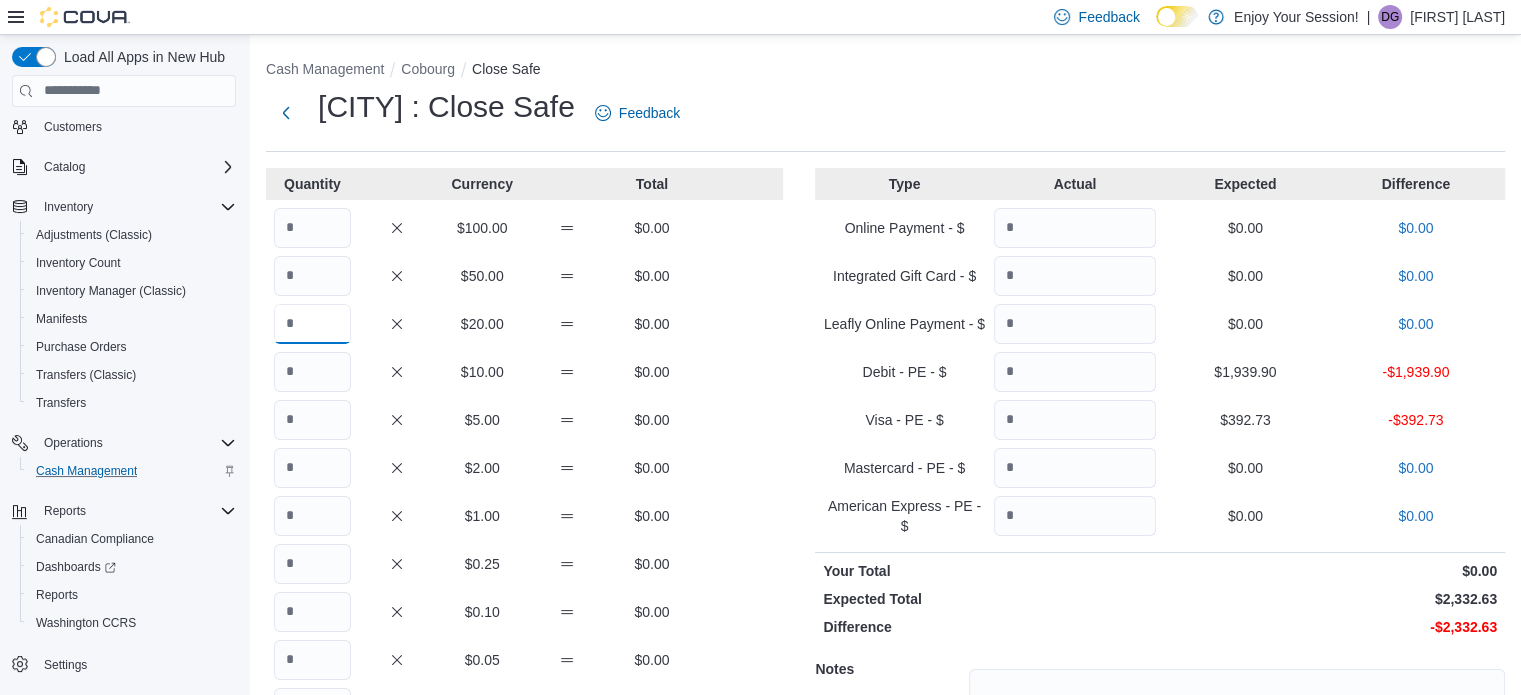 click at bounding box center [312, 324] 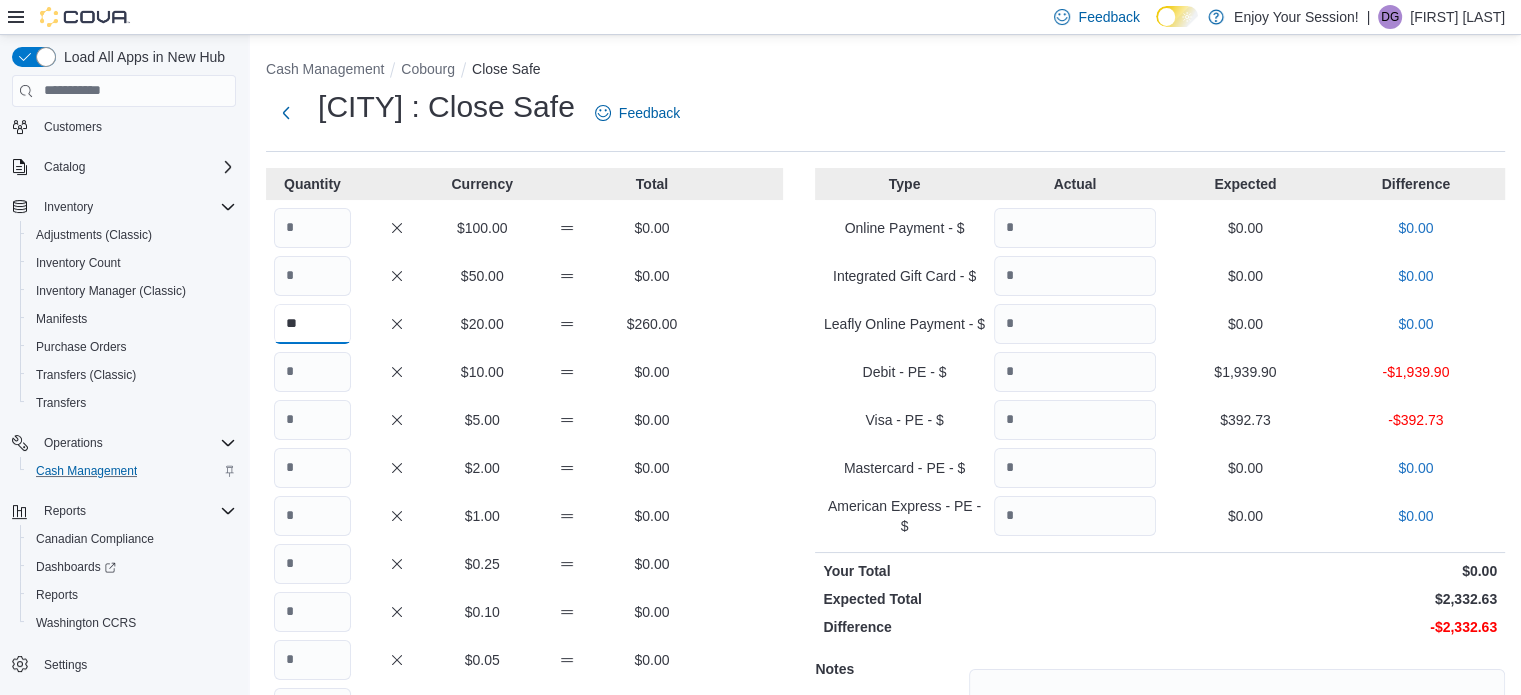 type on "**" 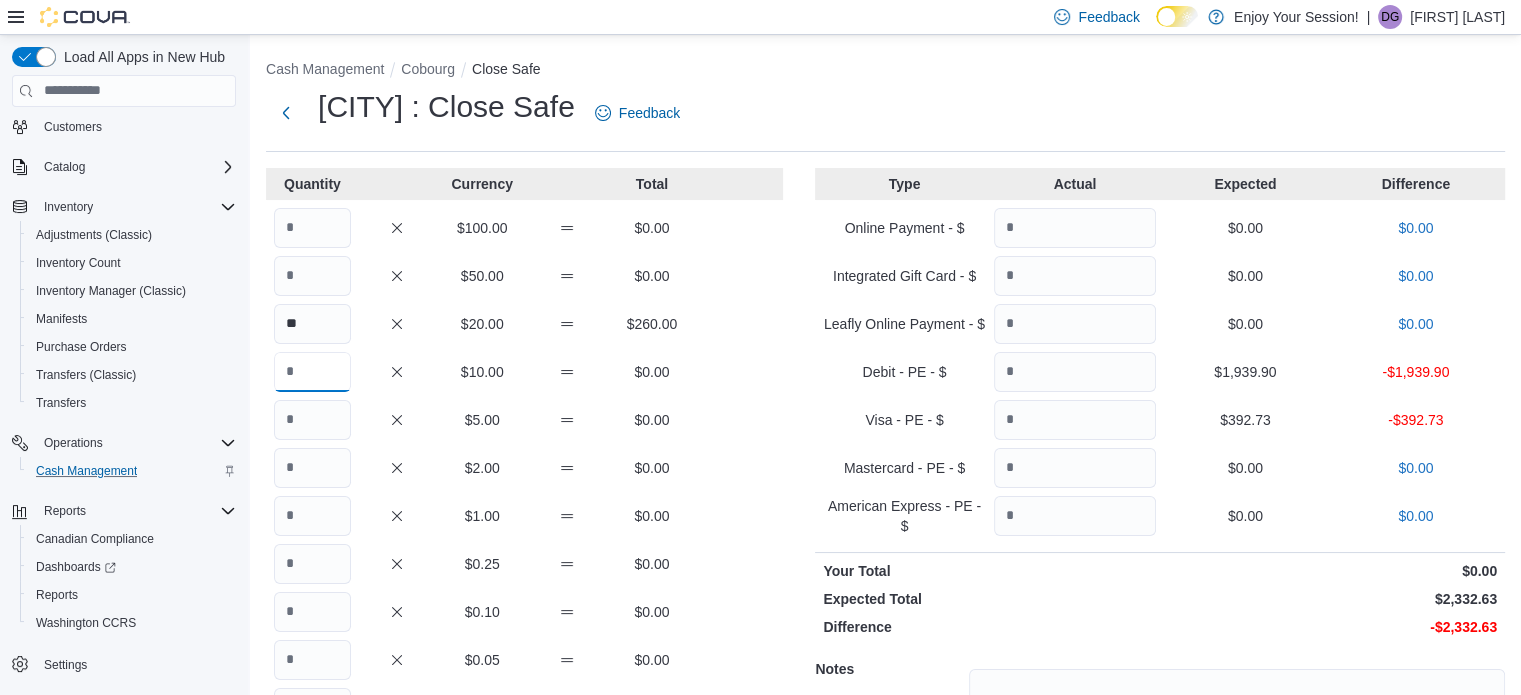 click at bounding box center [312, 372] 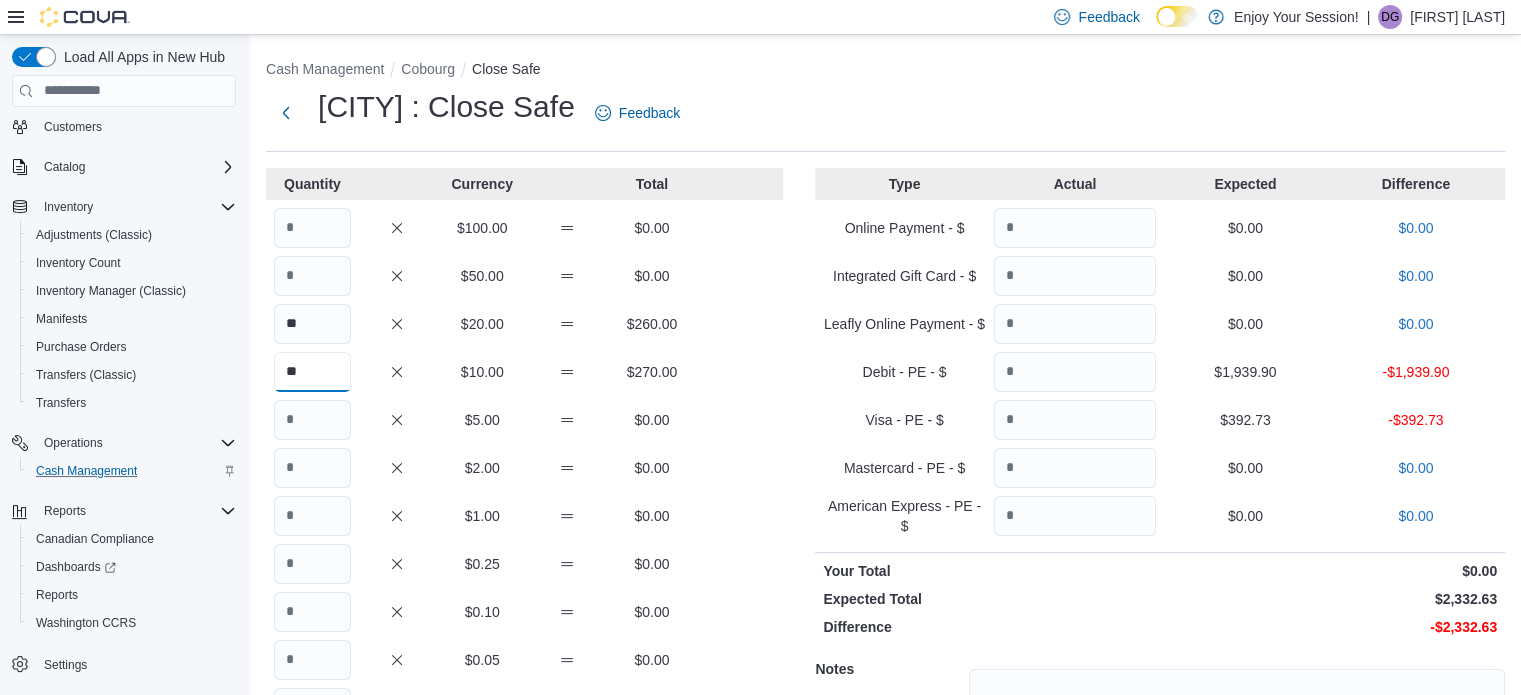 type on "**" 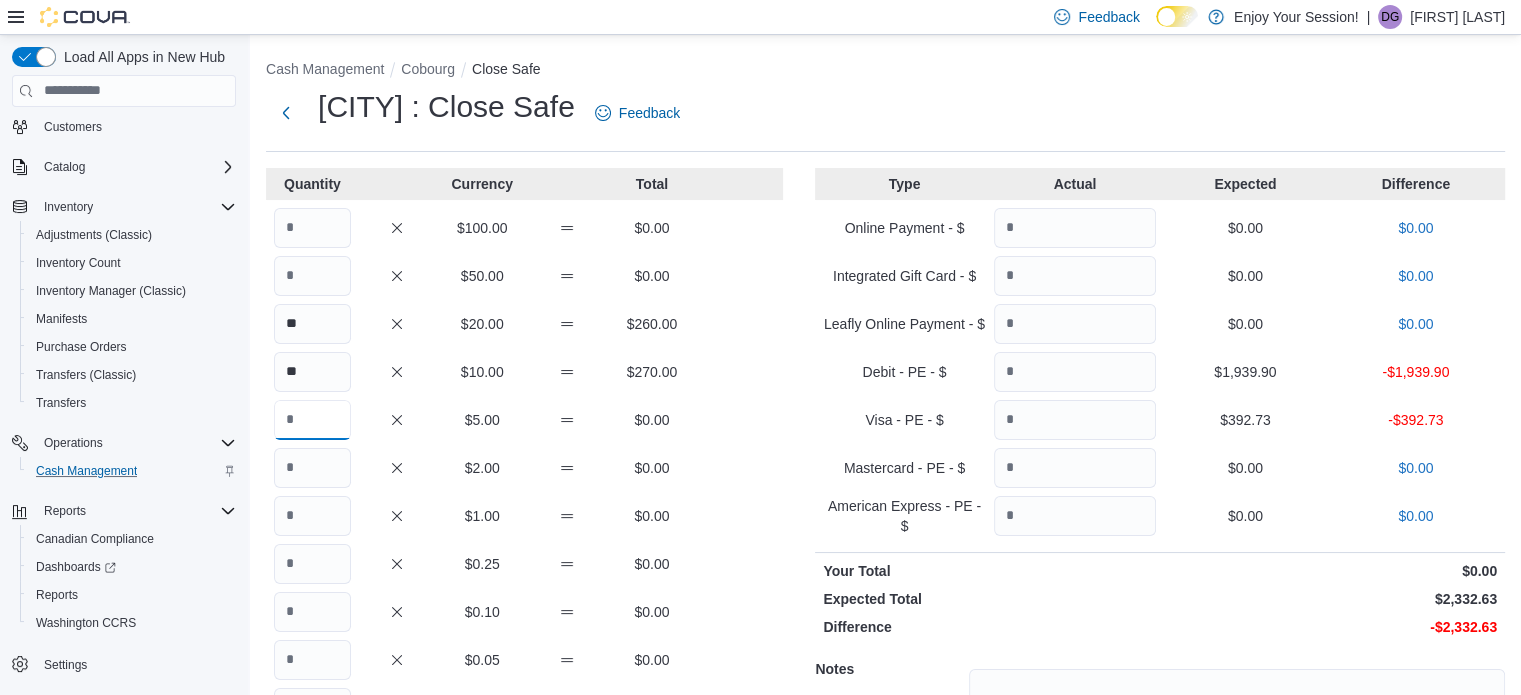 click at bounding box center (312, 420) 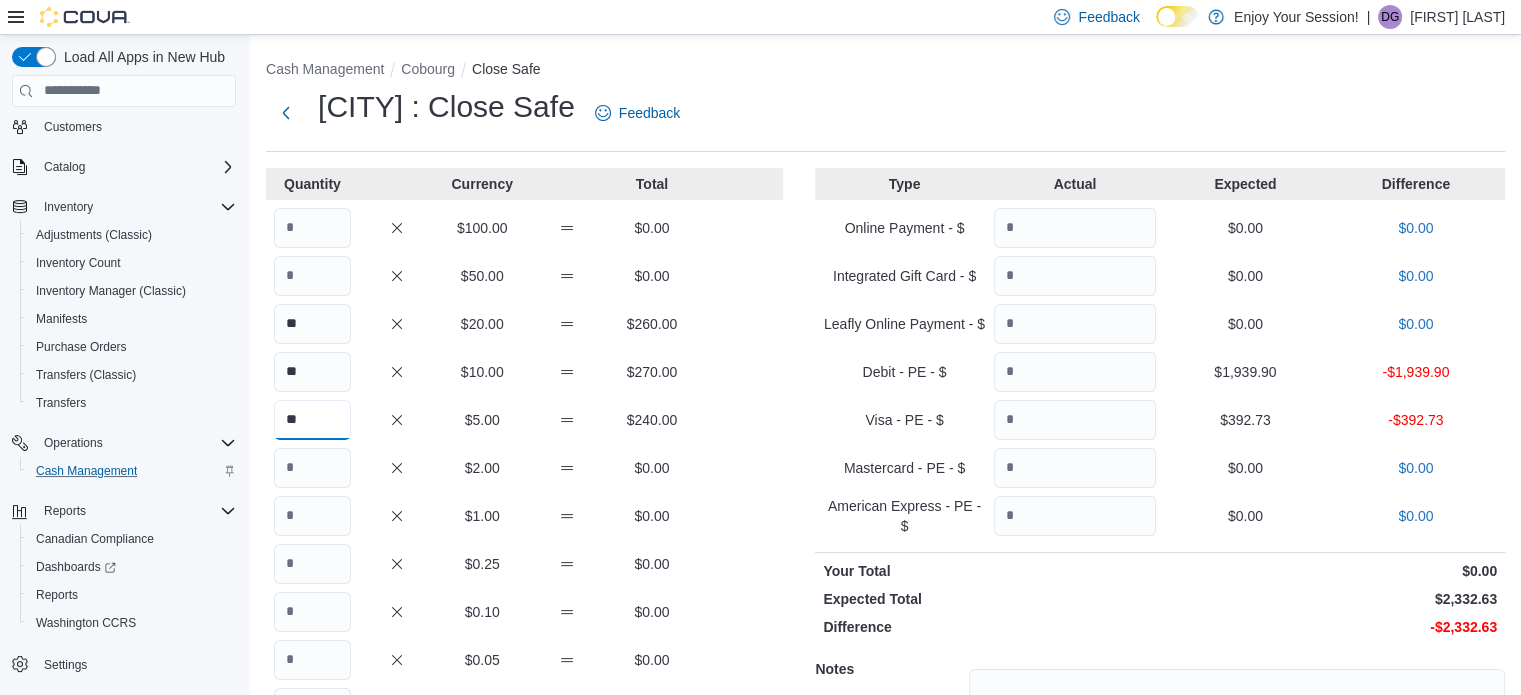 type on "**" 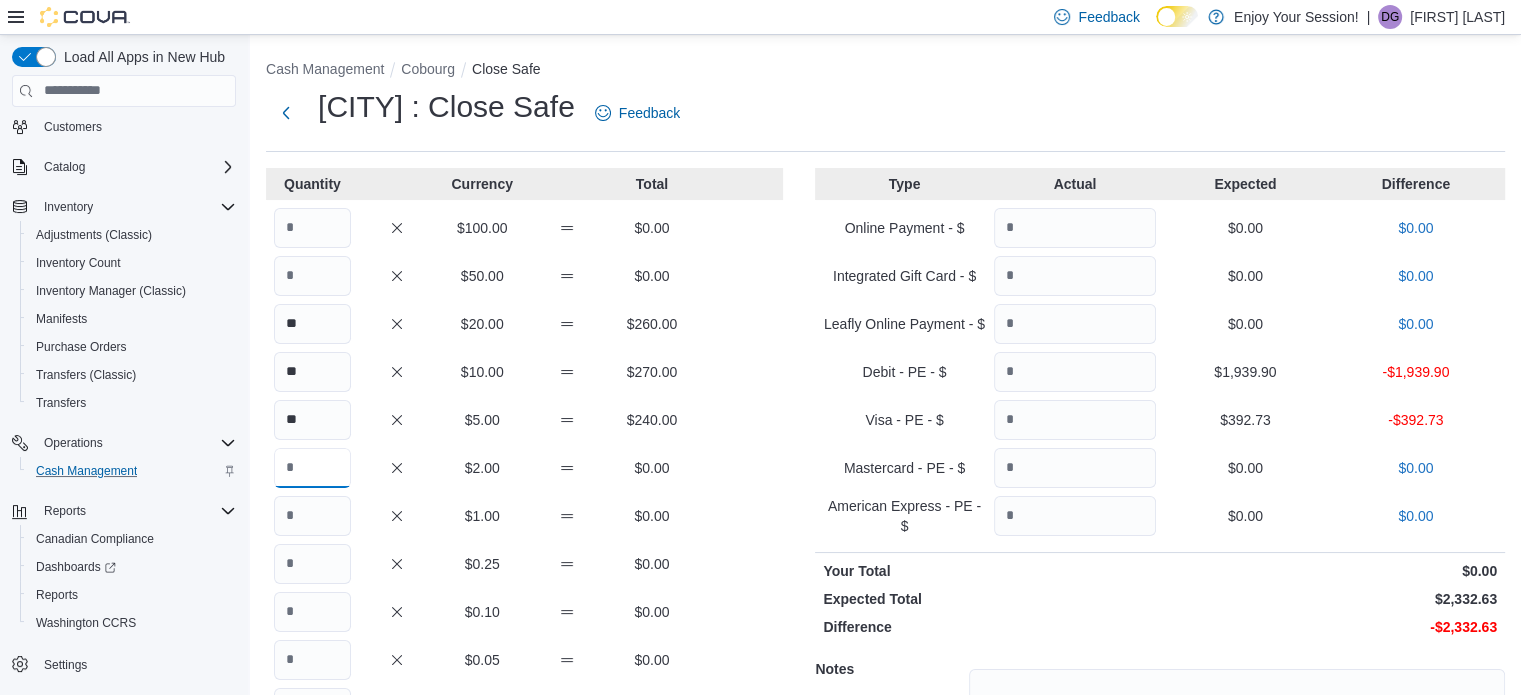 click at bounding box center [312, 468] 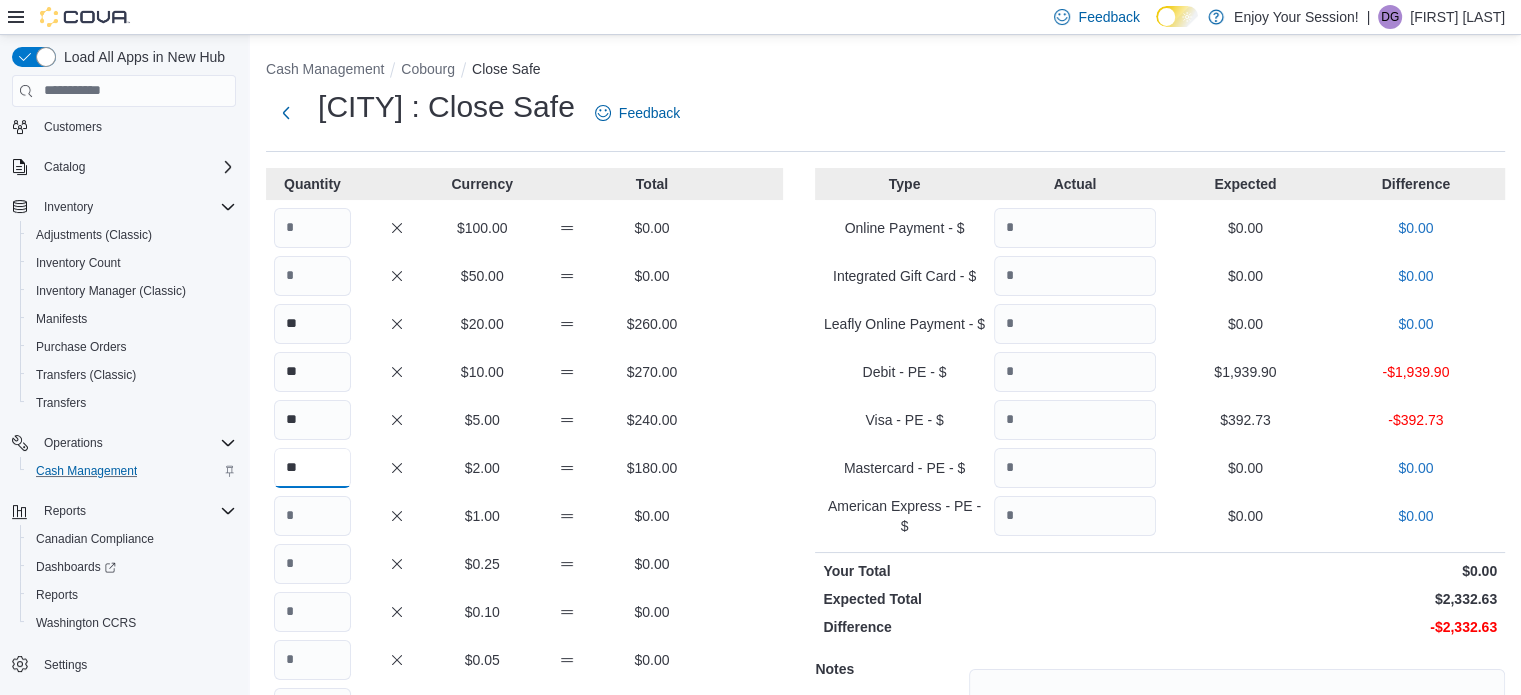 type on "**" 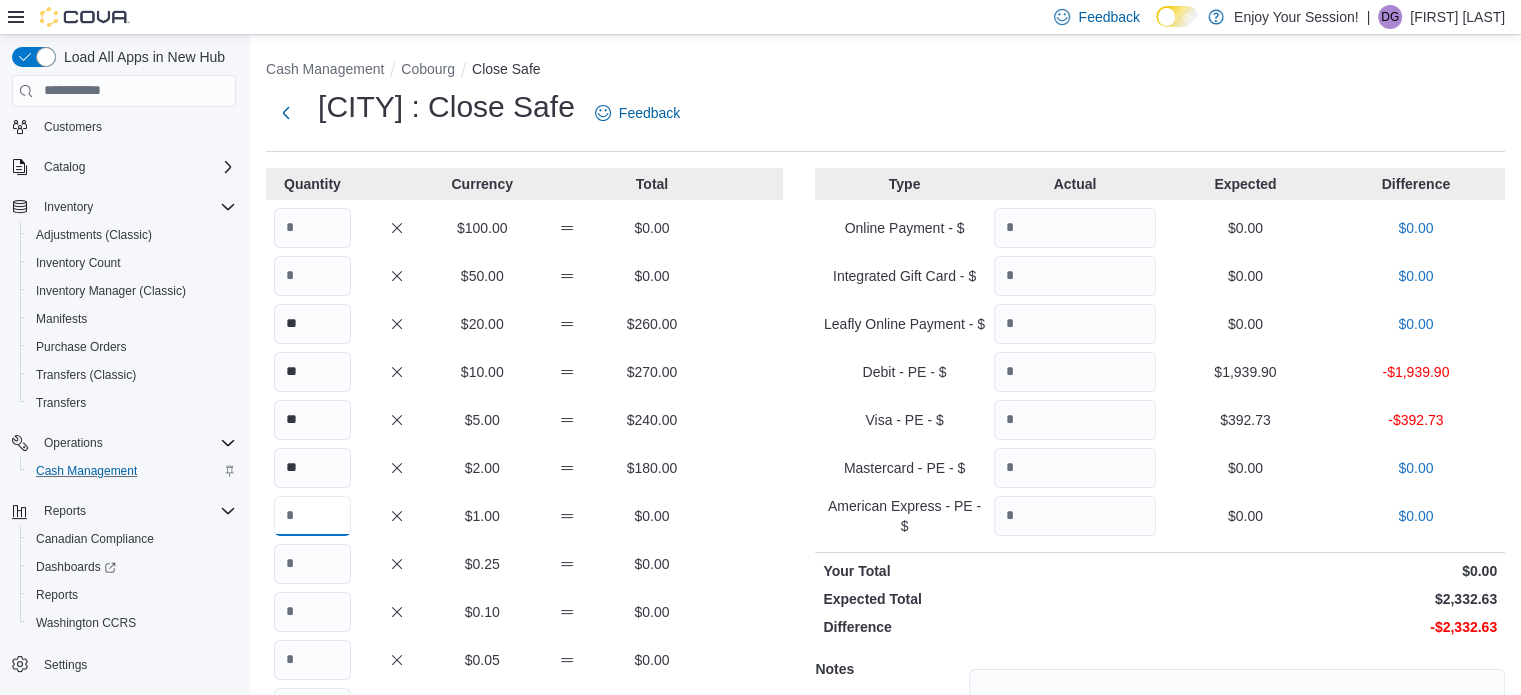 click at bounding box center [312, 516] 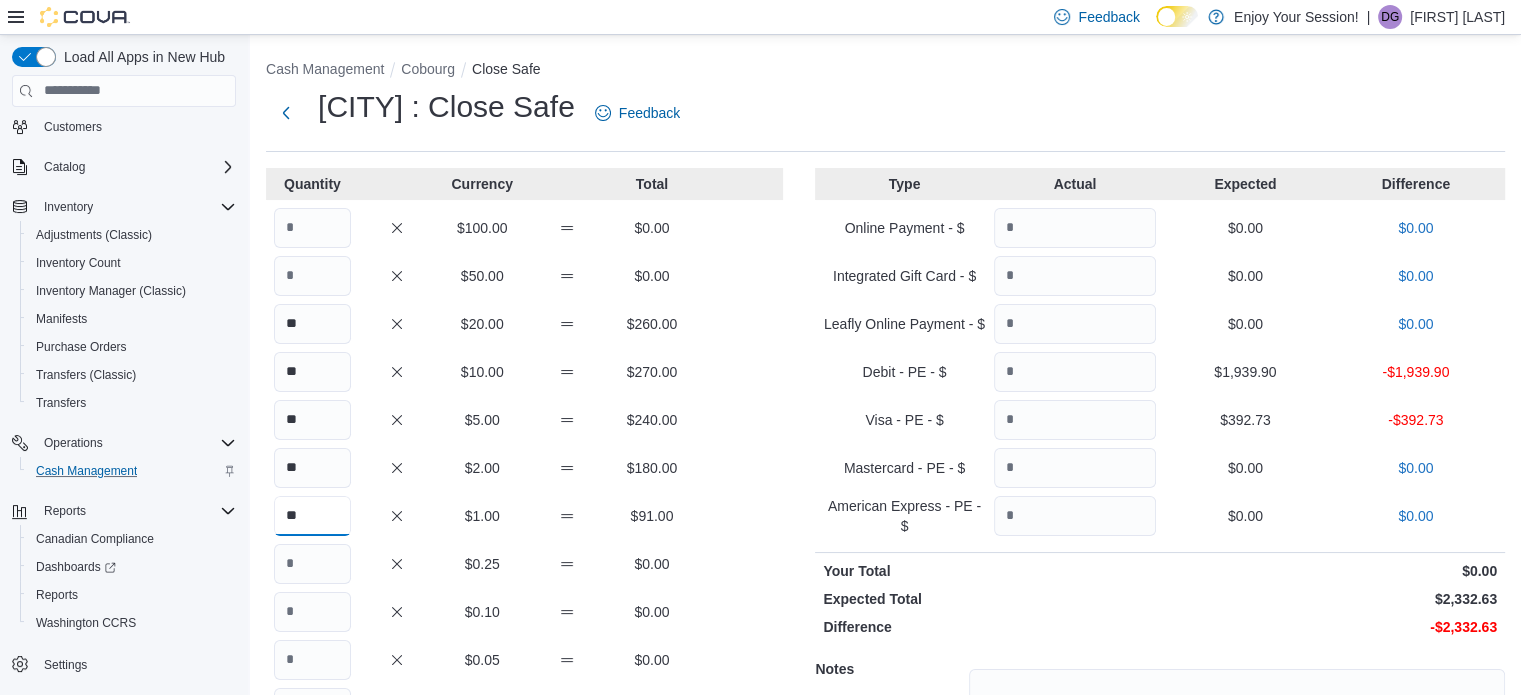 type on "**" 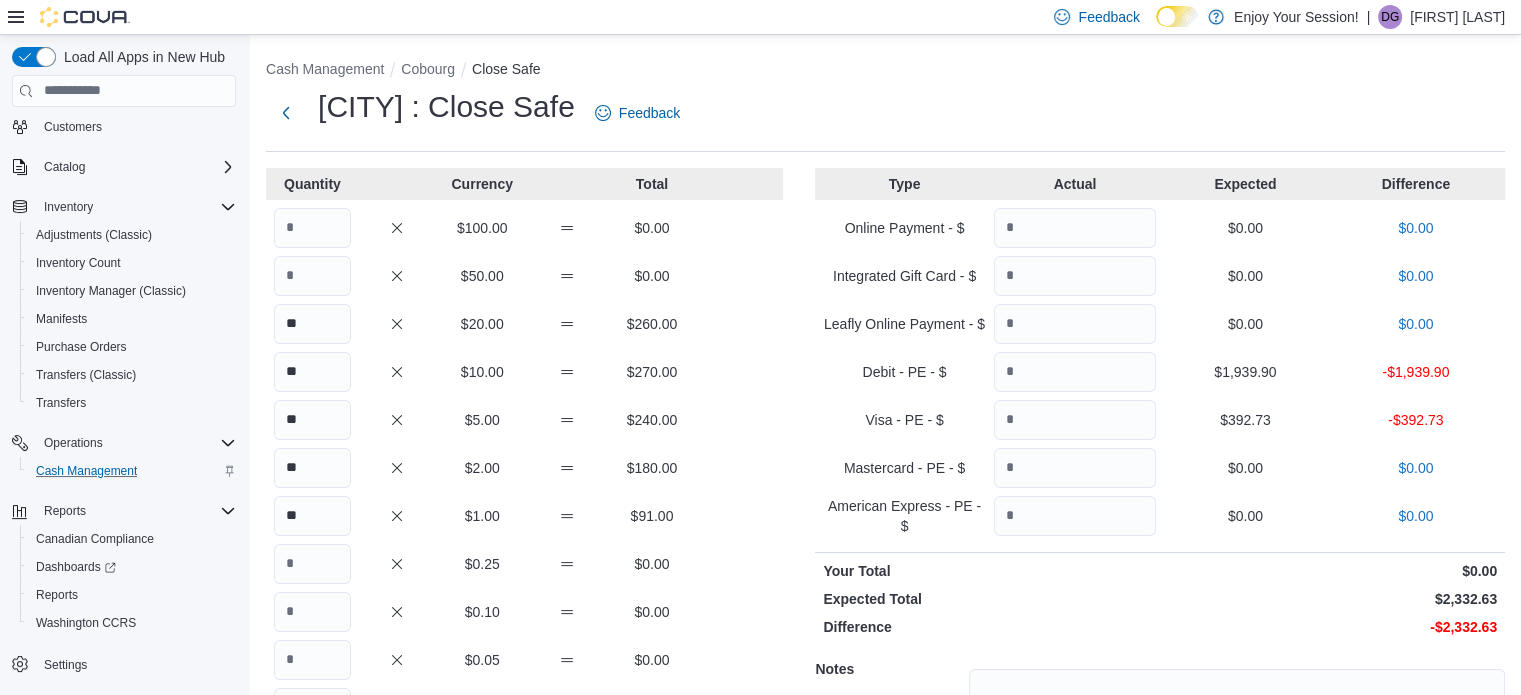 click on "Quantity Currency Total $100.00 $0.00 $50.00 $0.00 ** $20.00 $260.00 ** $10.00 $270.00 ** $5.00 $240.00 ** $2.00 $180.00 ** $1.00 $91.00 $0.25 $0.00 $0.10 $0.00 $0.05 $0.00 $0.01 $0.00 Your Total $1,041.00 Expected Total $1,091.80 Difference  -$50.80" at bounding box center (524, 523) 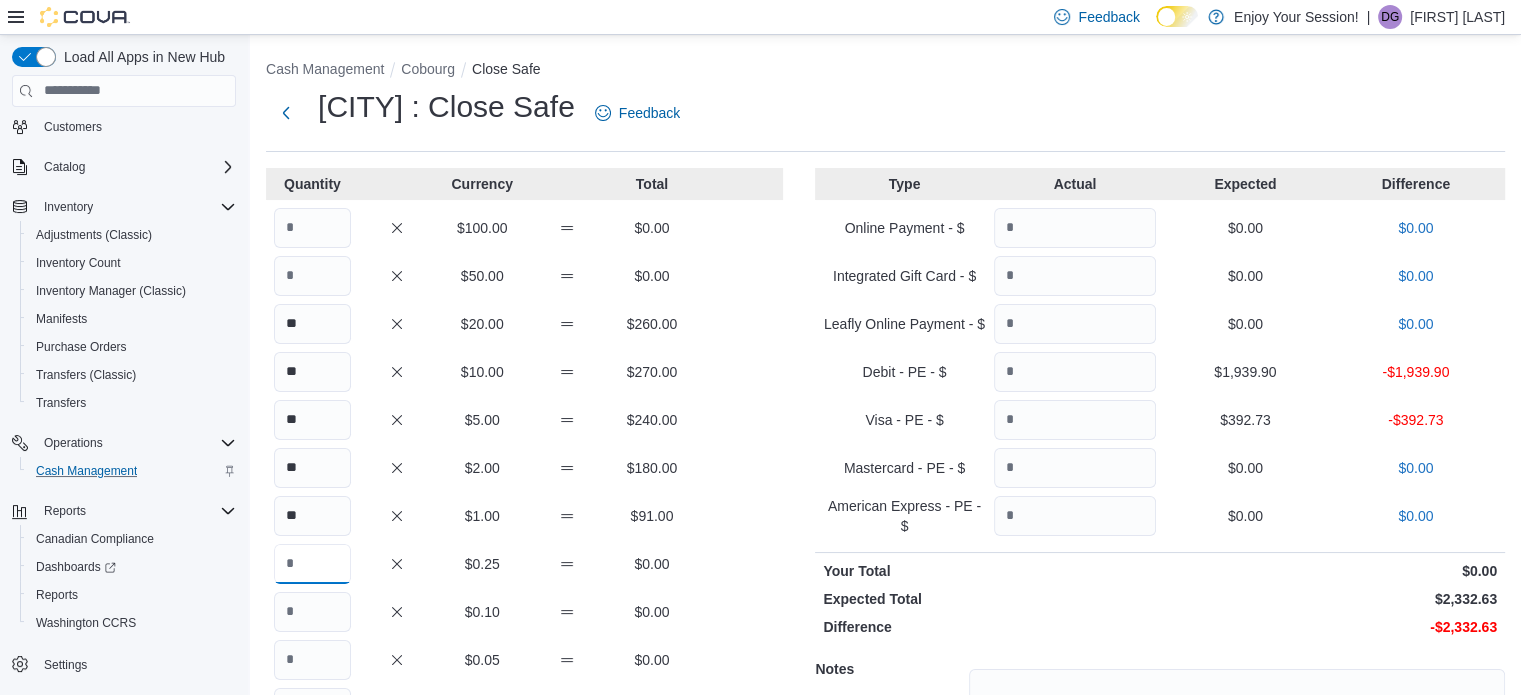 click at bounding box center (312, 564) 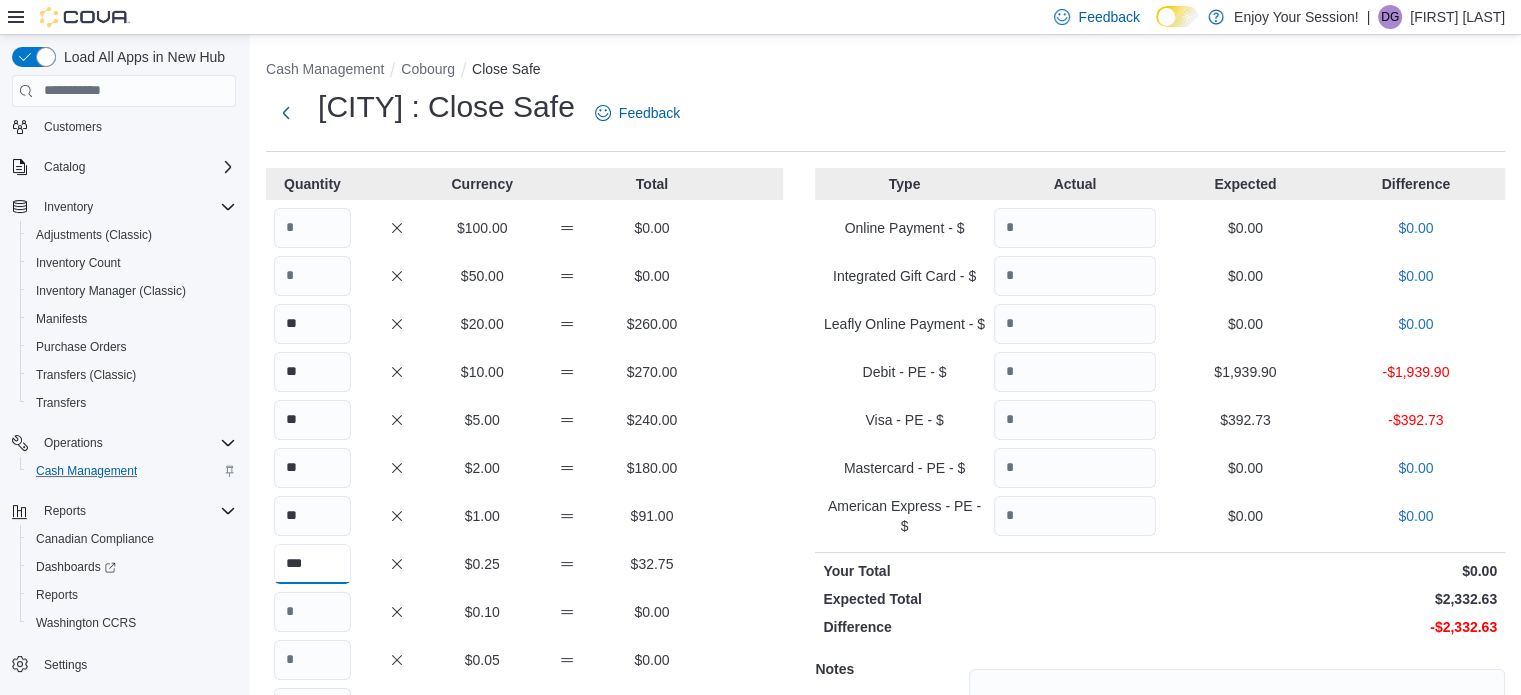 type on "***" 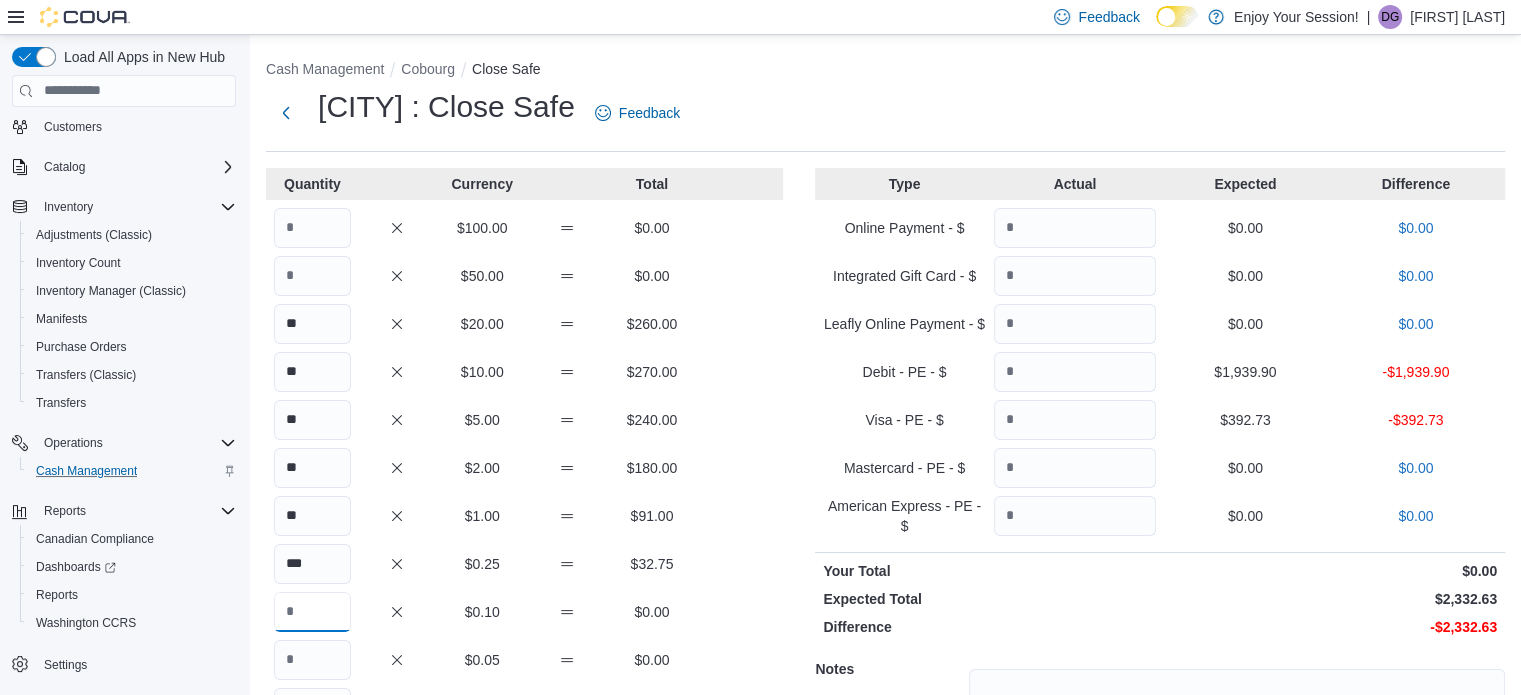 click at bounding box center (312, 612) 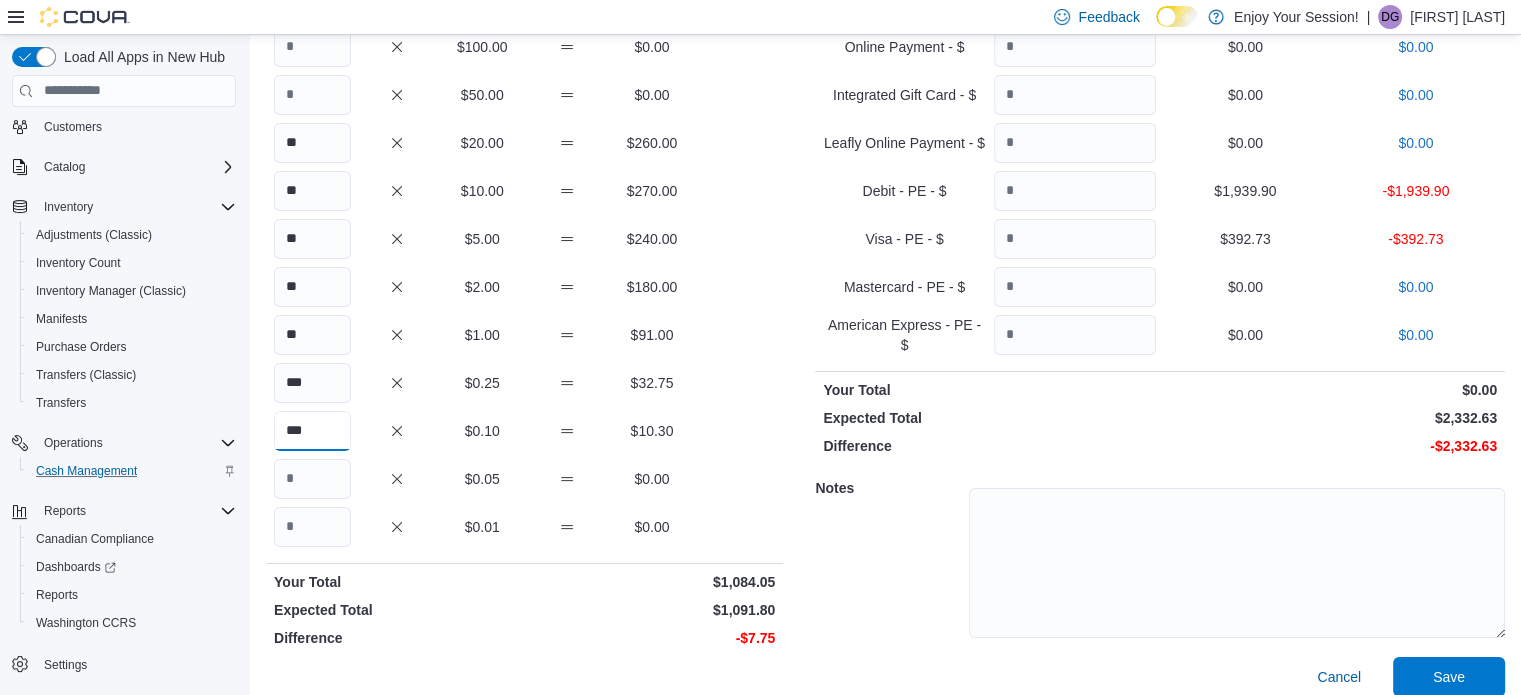 scroll, scrollTop: 198, scrollLeft: 0, axis: vertical 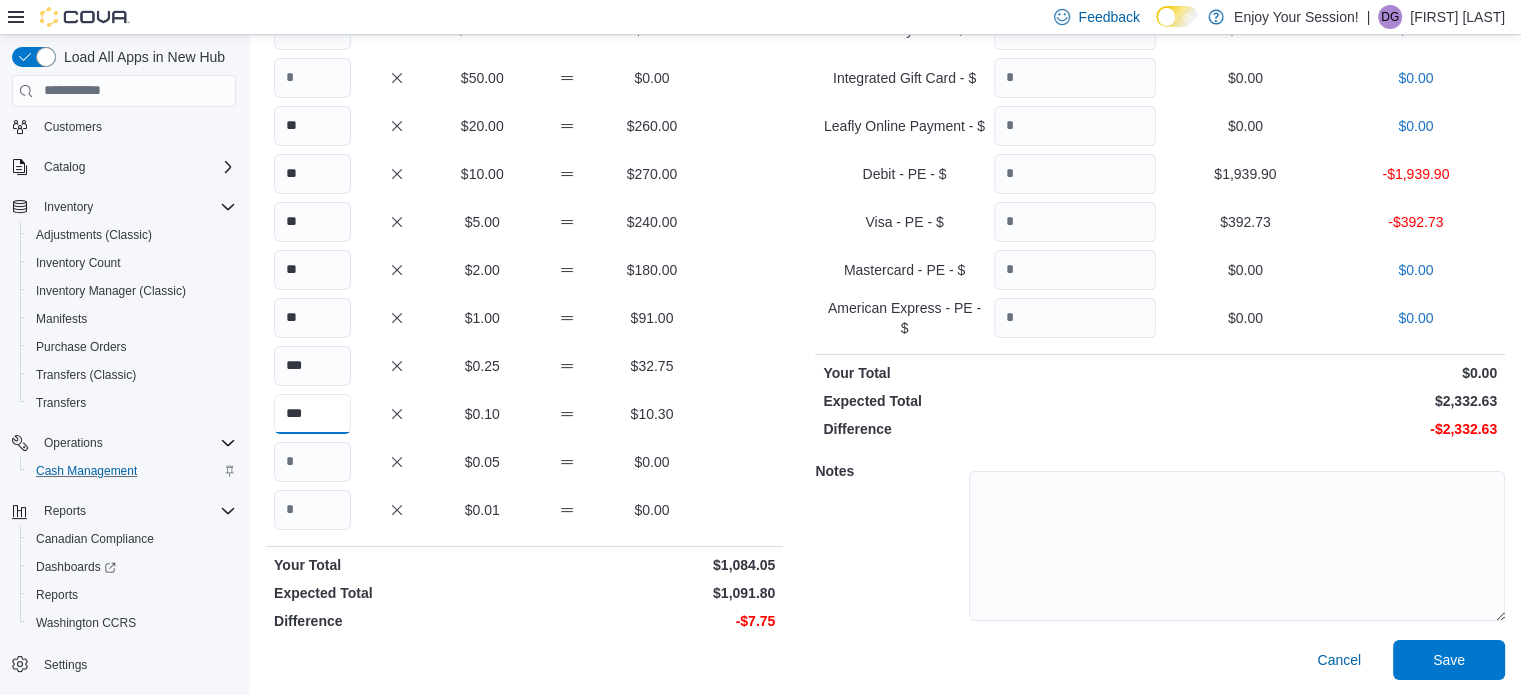 type on "***" 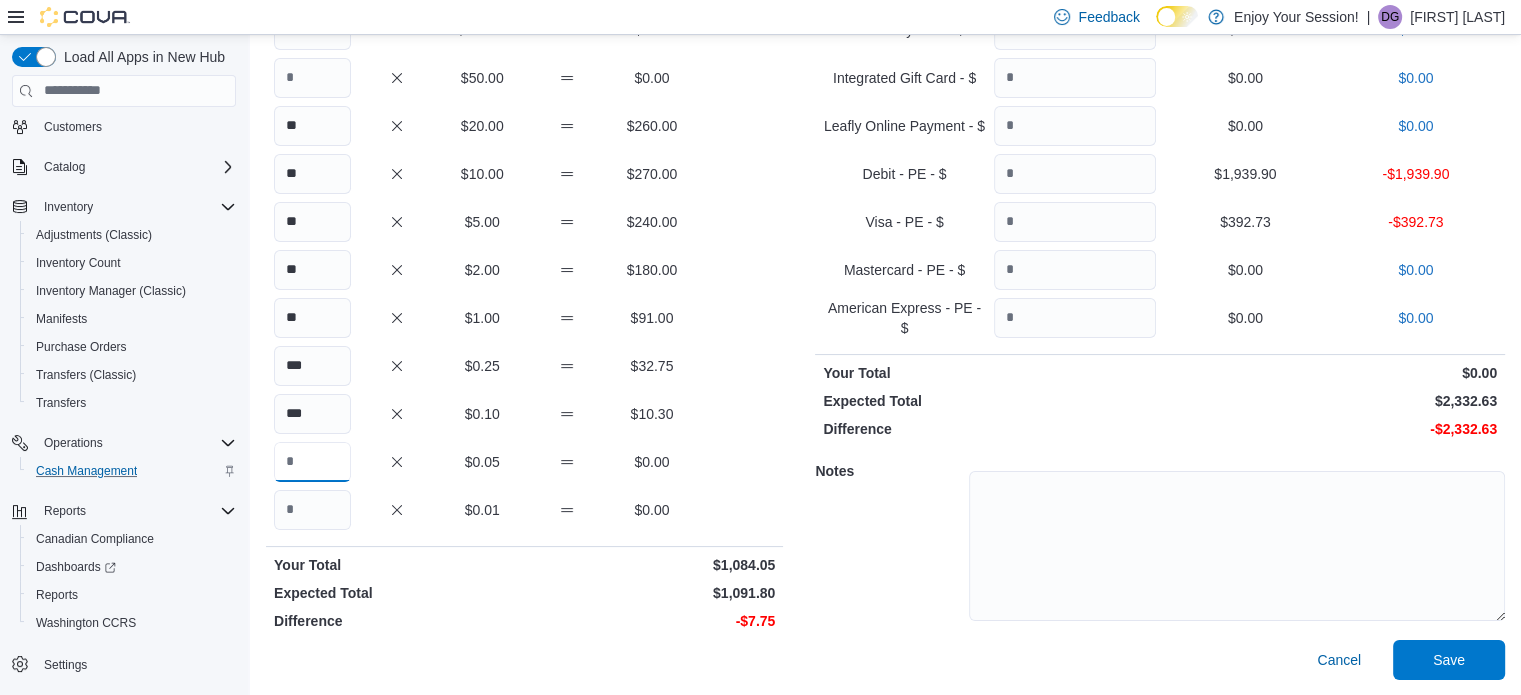 click at bounding box center [312, 462] 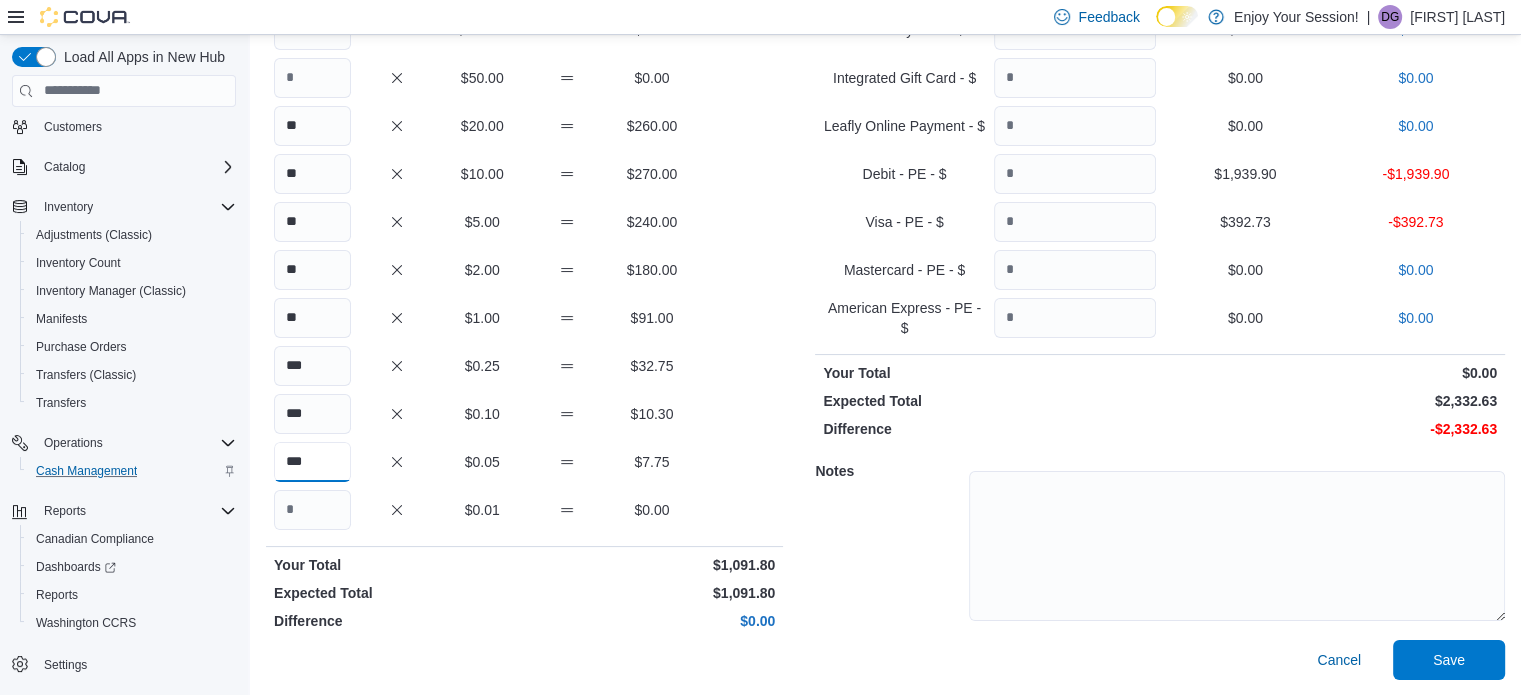 type on "***" 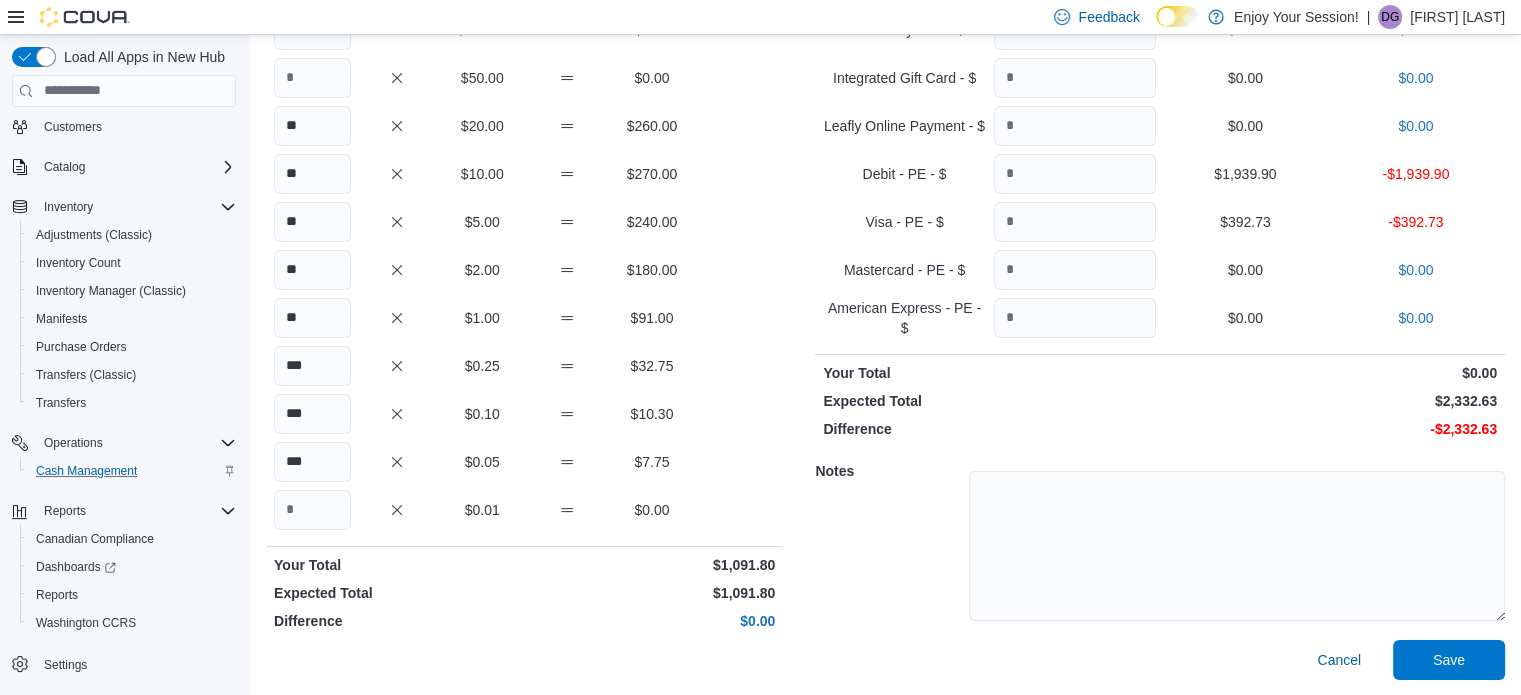 click on "$1,091.80" at bounding box center [652, 565] 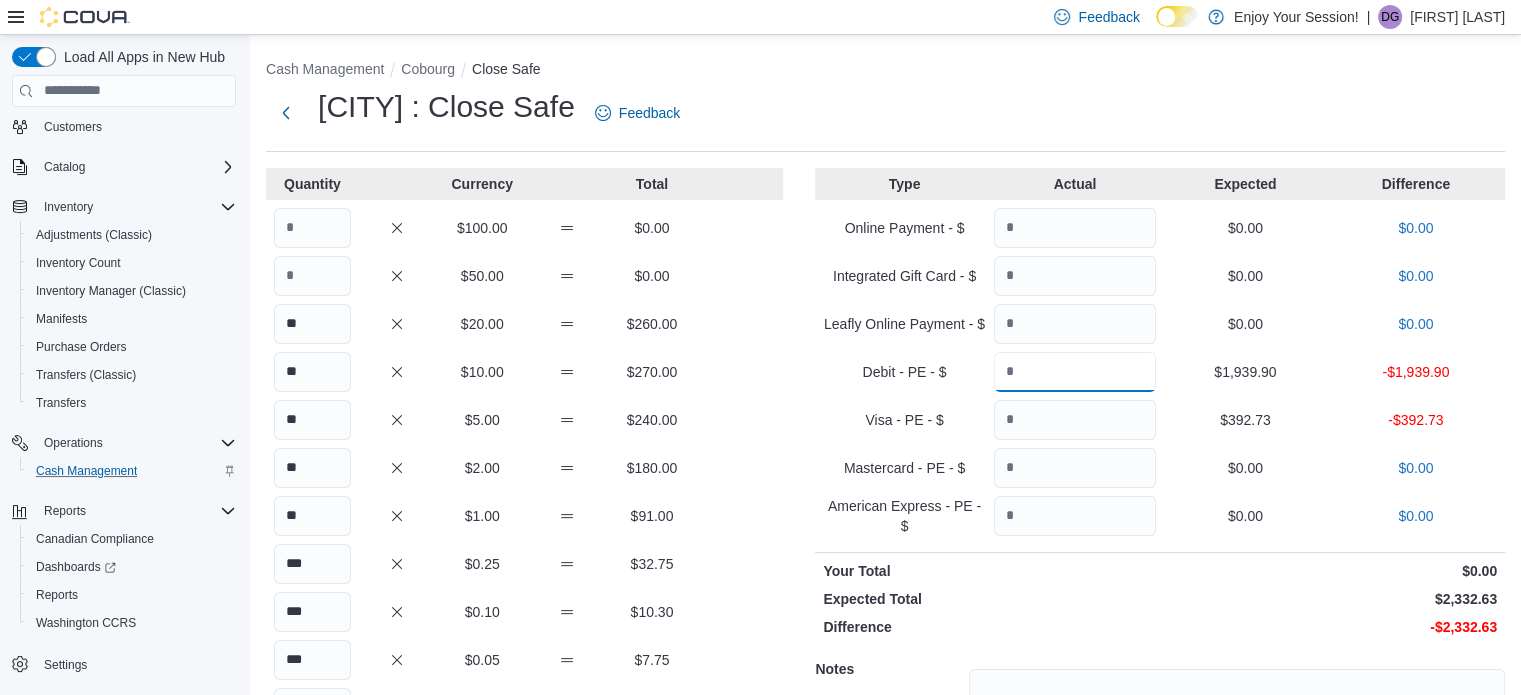 click at bounding box center (1075, 372) 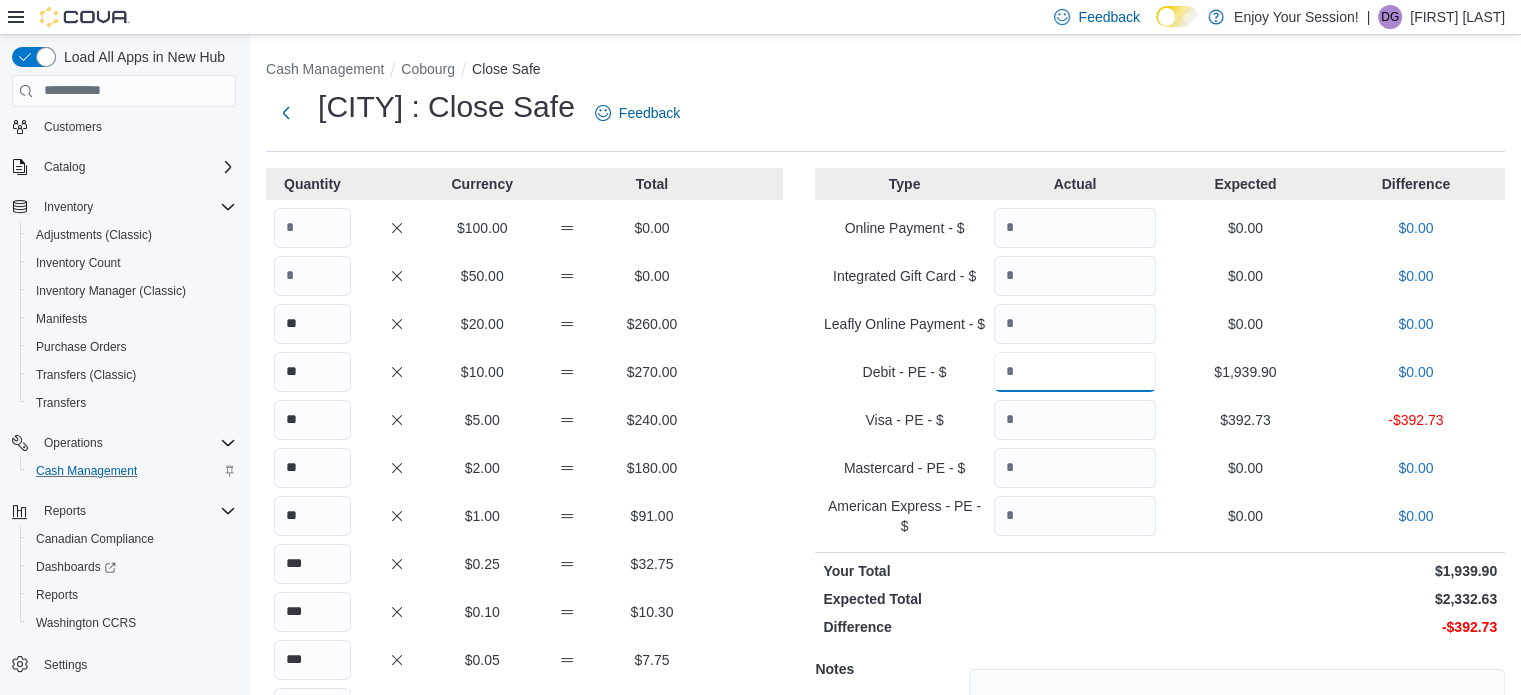 type on "*******" 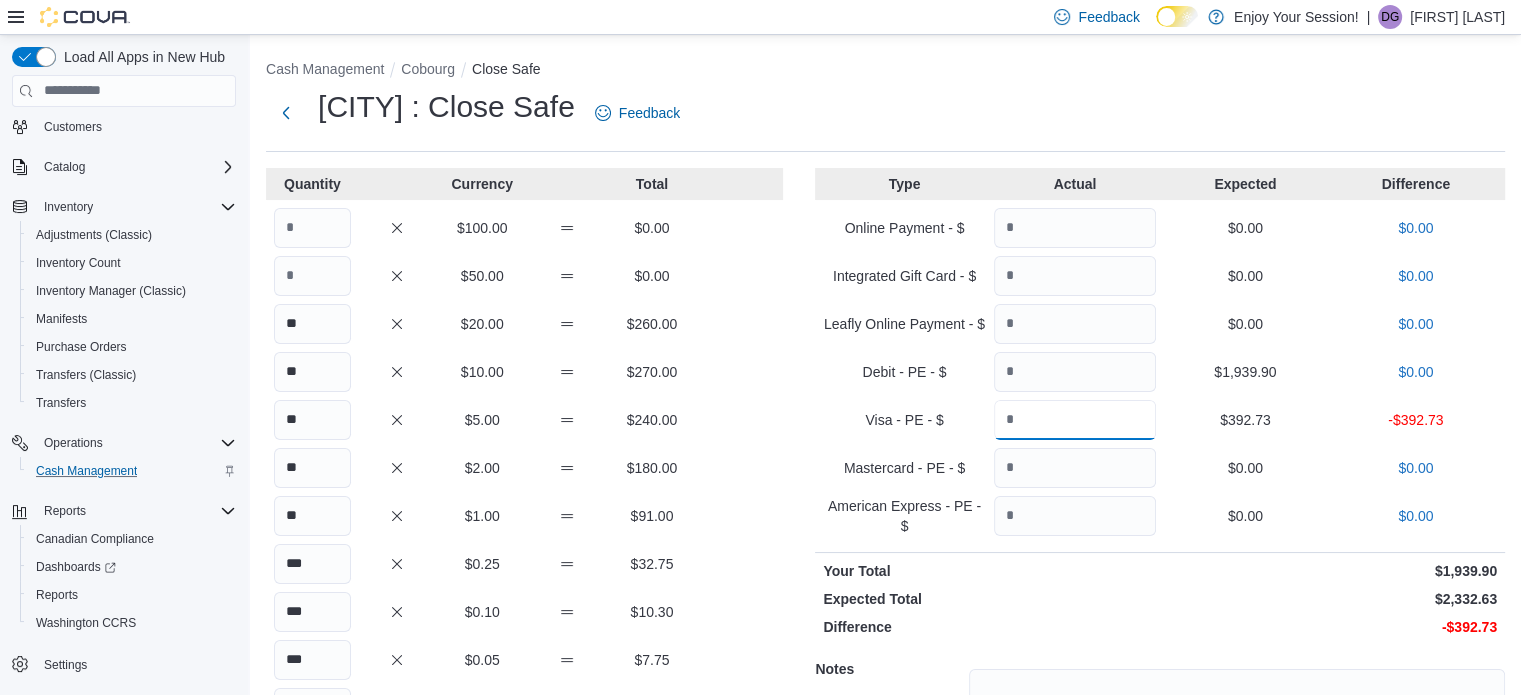 click at bounding box center [1075, 420] 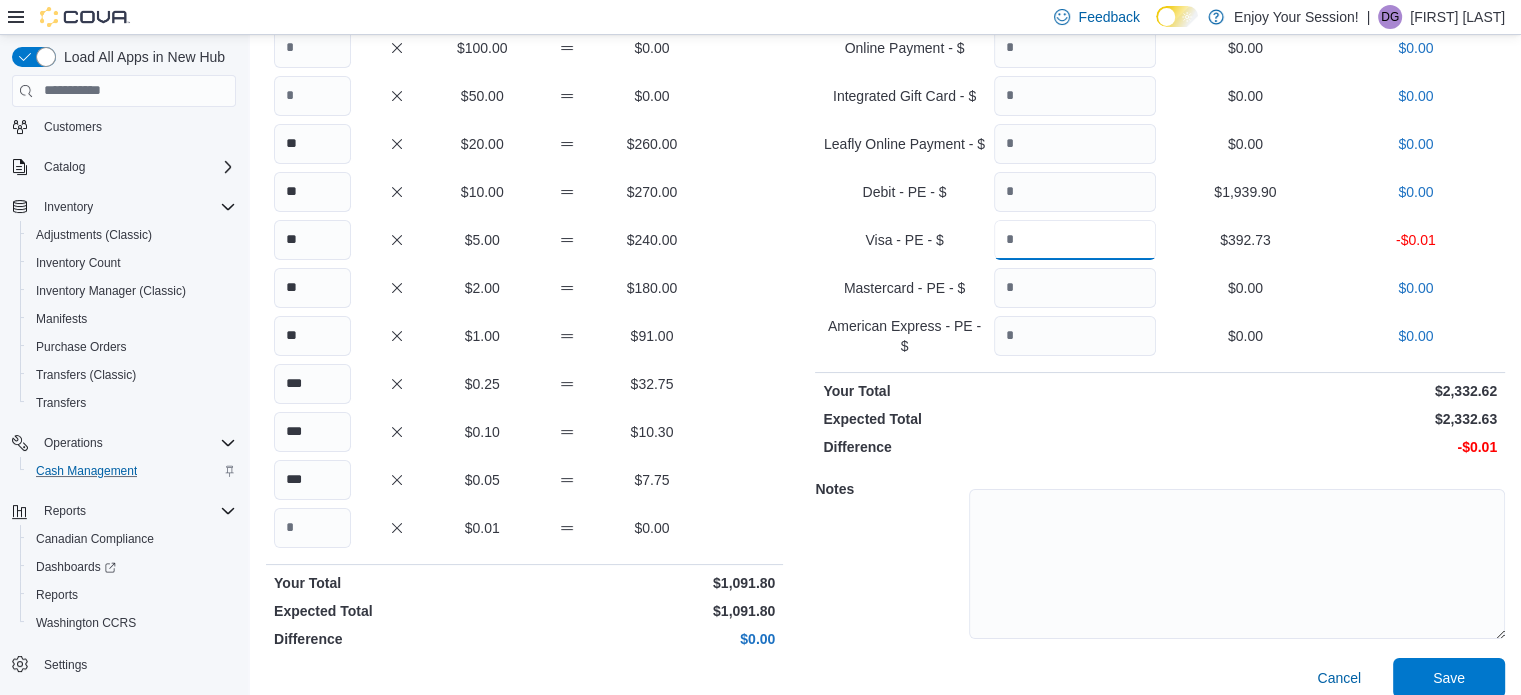 scroll, scrollTop: 198, scrollLeft: 0, axis: vertical 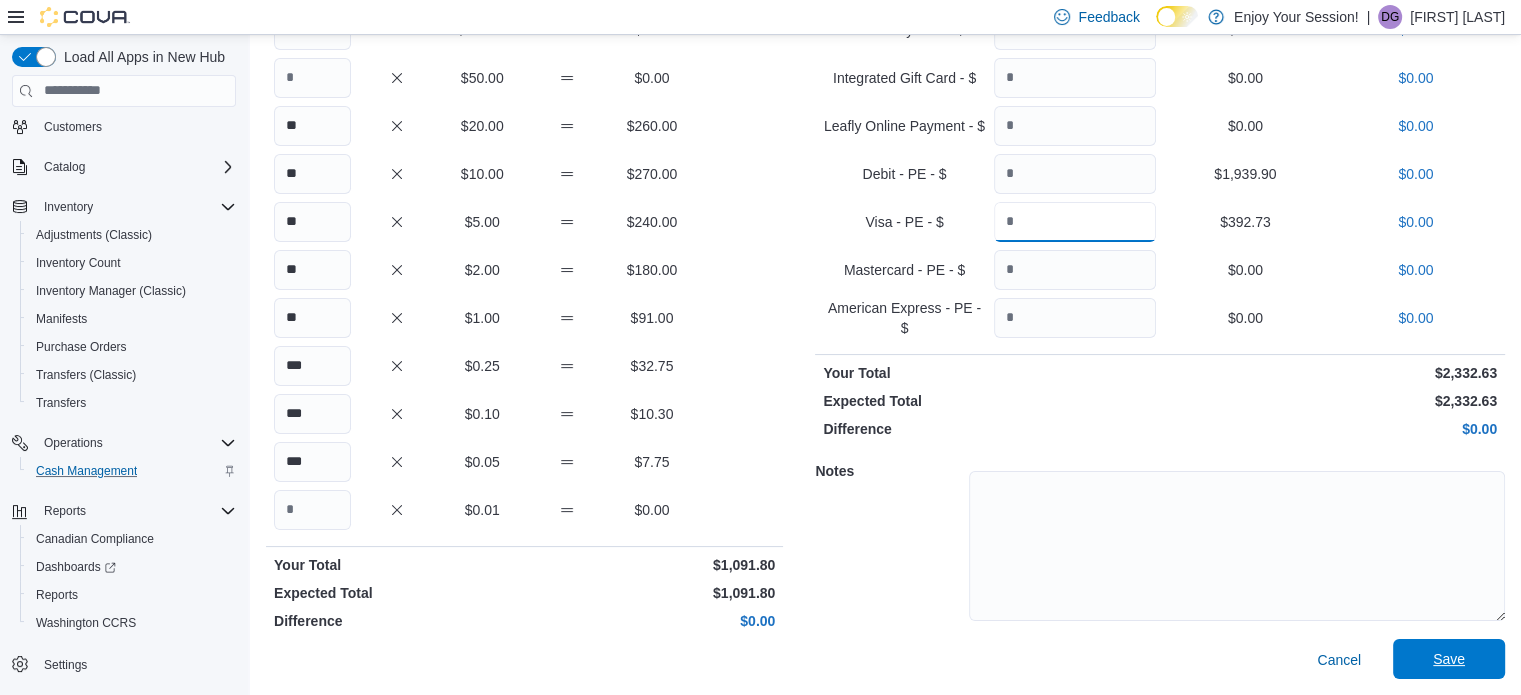 type on "******" 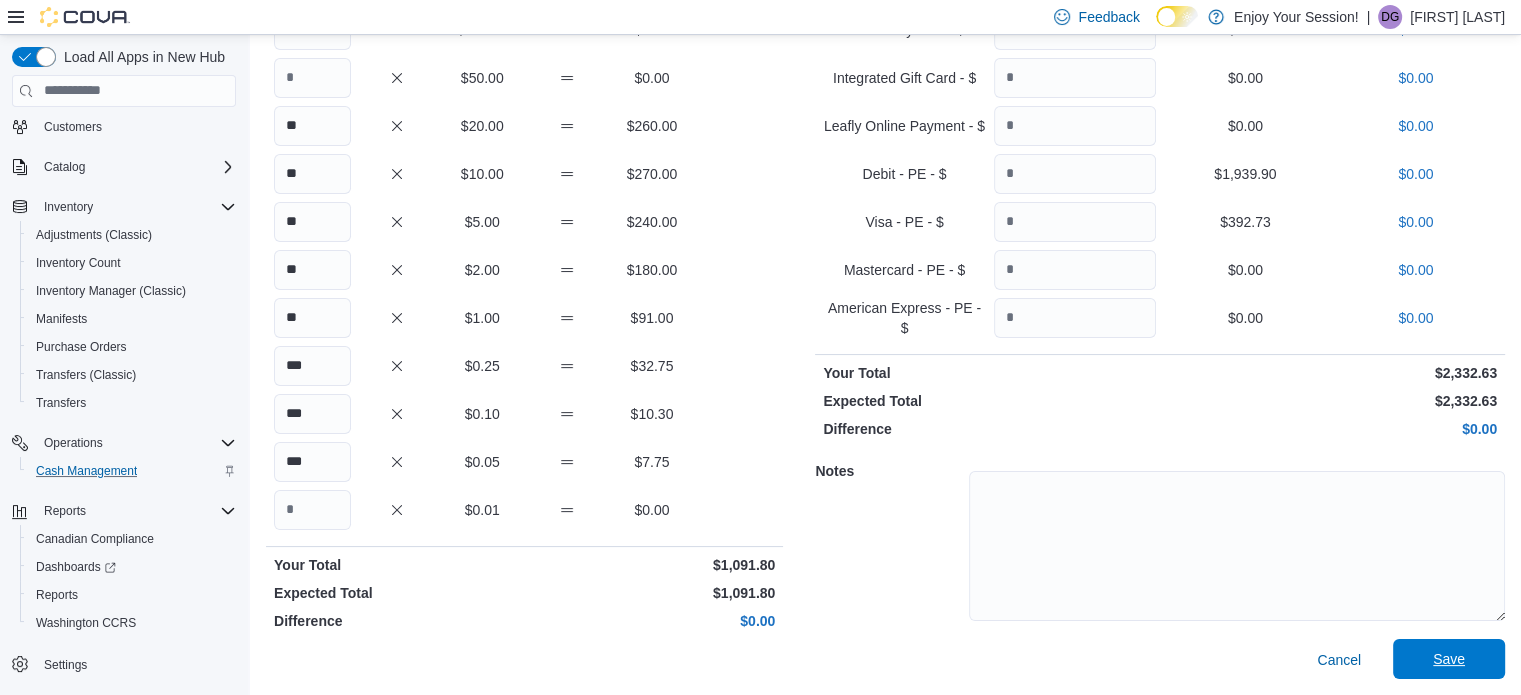 click on "Save" at bounding box center (1449, 659) 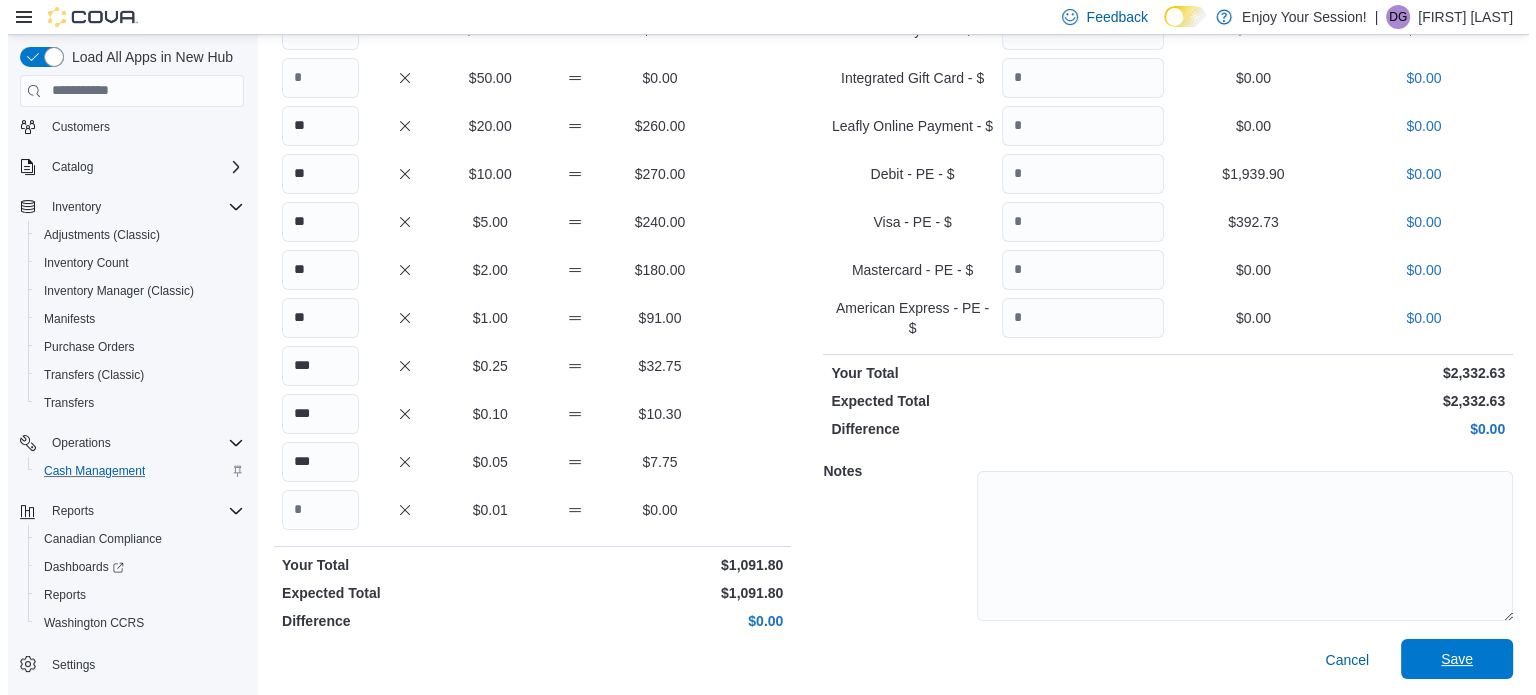 scroll, scrollTop: 0, scrollLeft: 0, axis: both 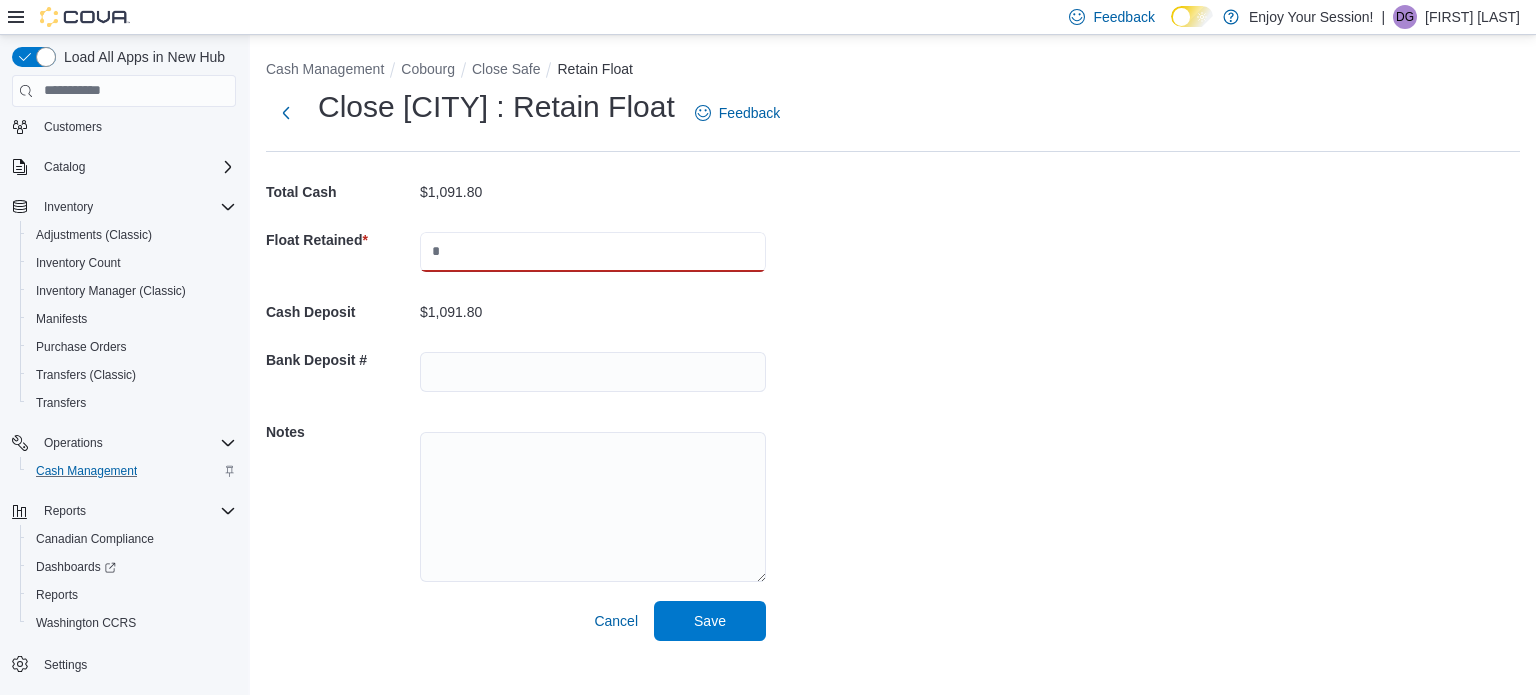 click at bounding box center [593, 252] 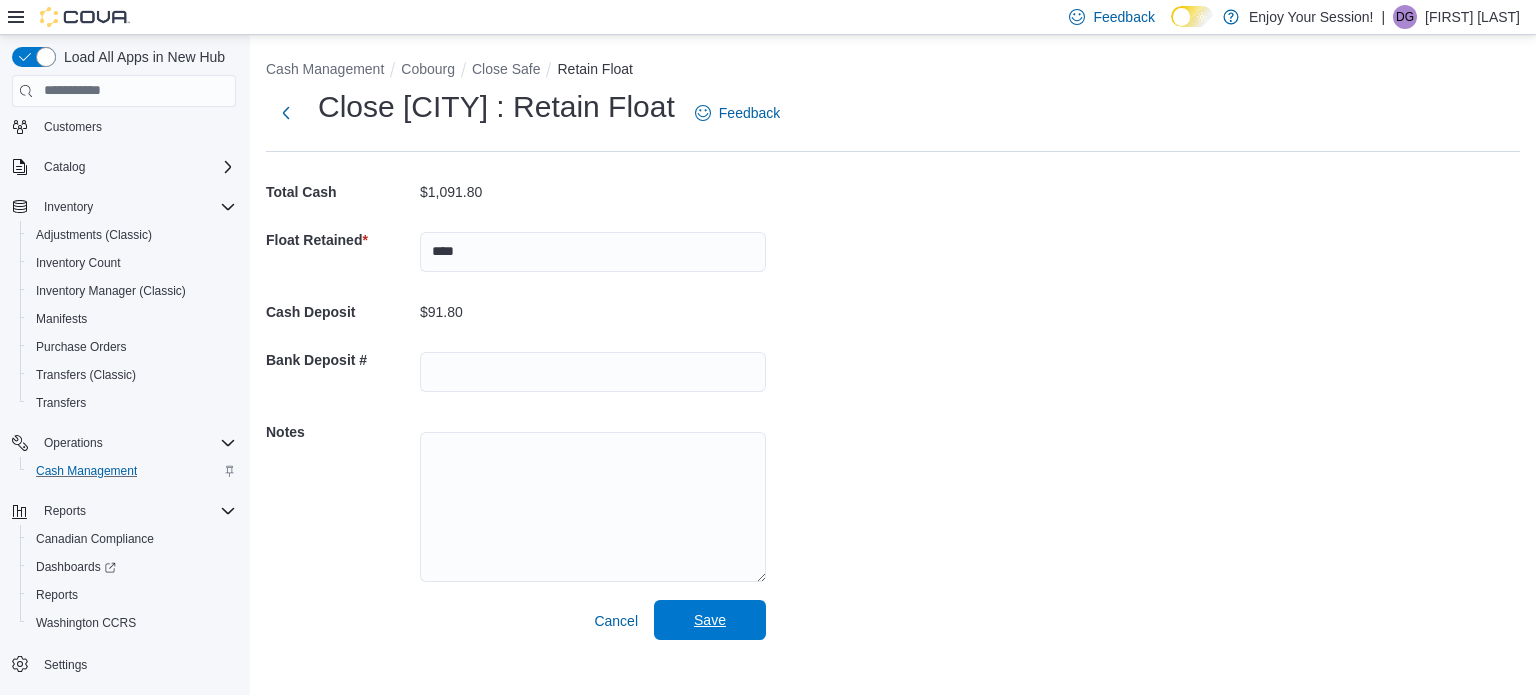click on "Save" at bounding box center [710, 620] 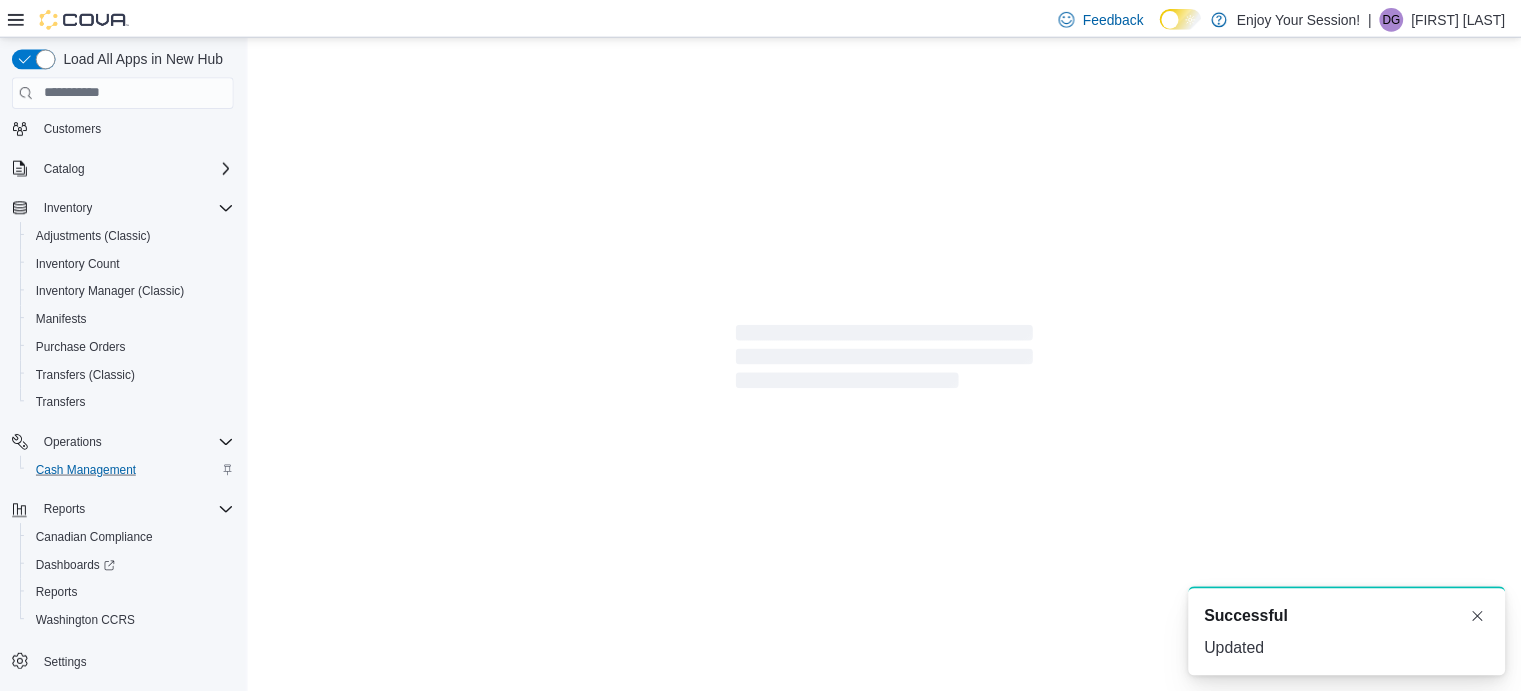 scroll, scrollTop: 0, scrollLeft: 0, axis: both 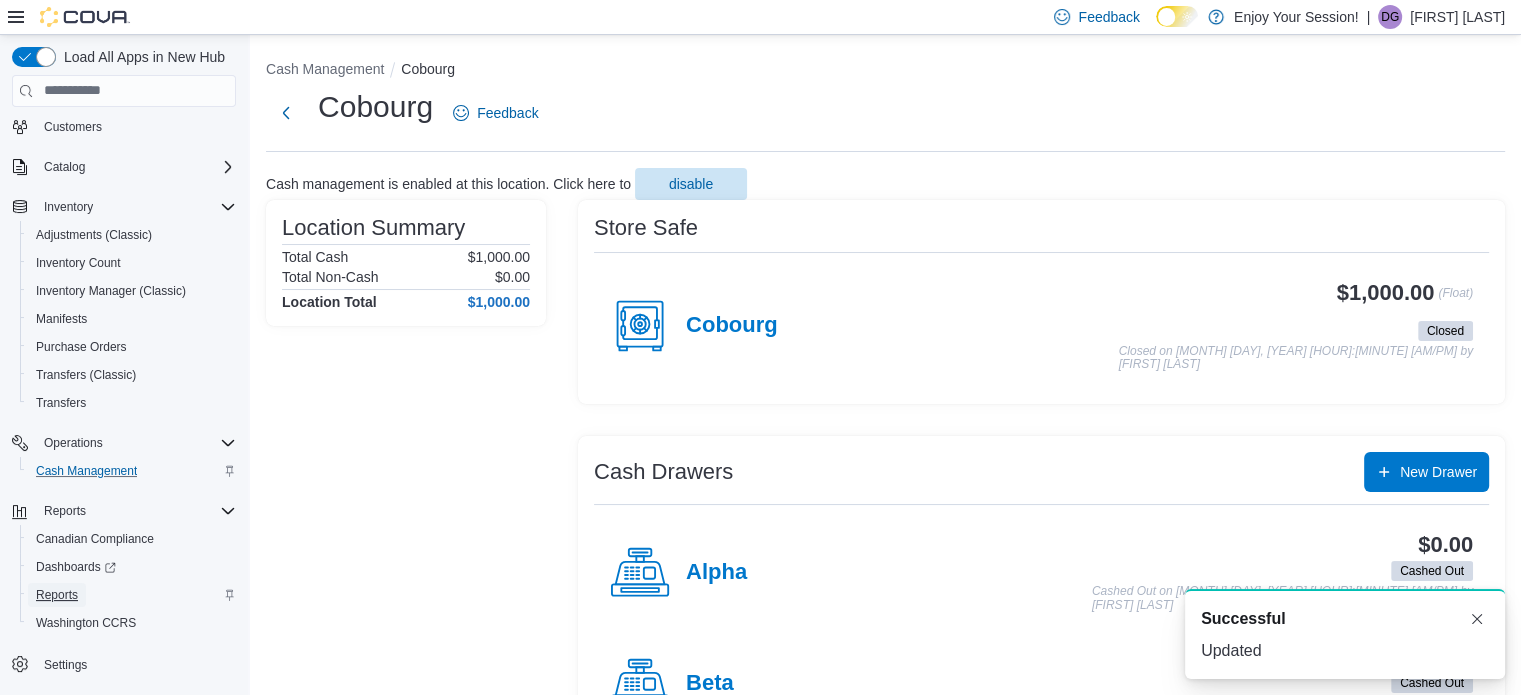 click on "Reports" at bounding box center [57, 595] 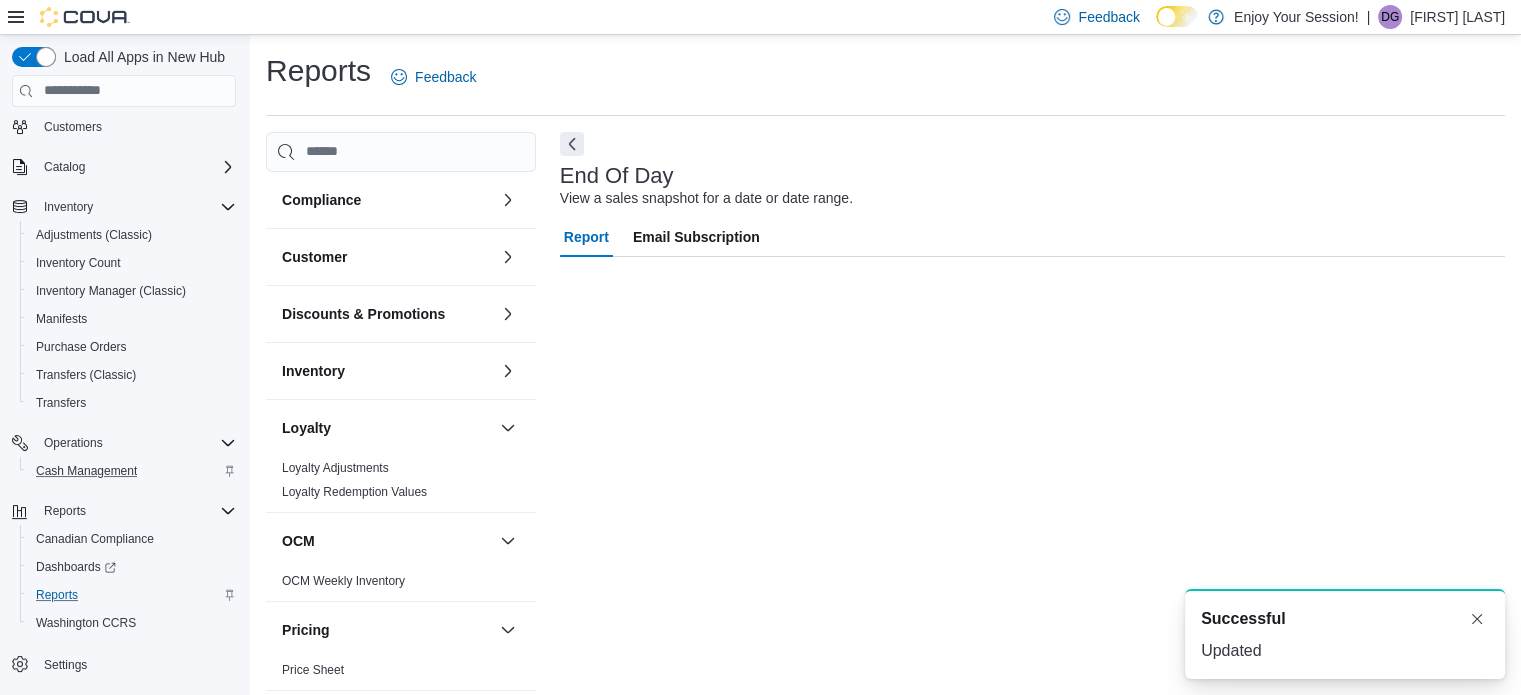 scroll, scrollTop: 13, scrollLeft: 0, axis: vertical 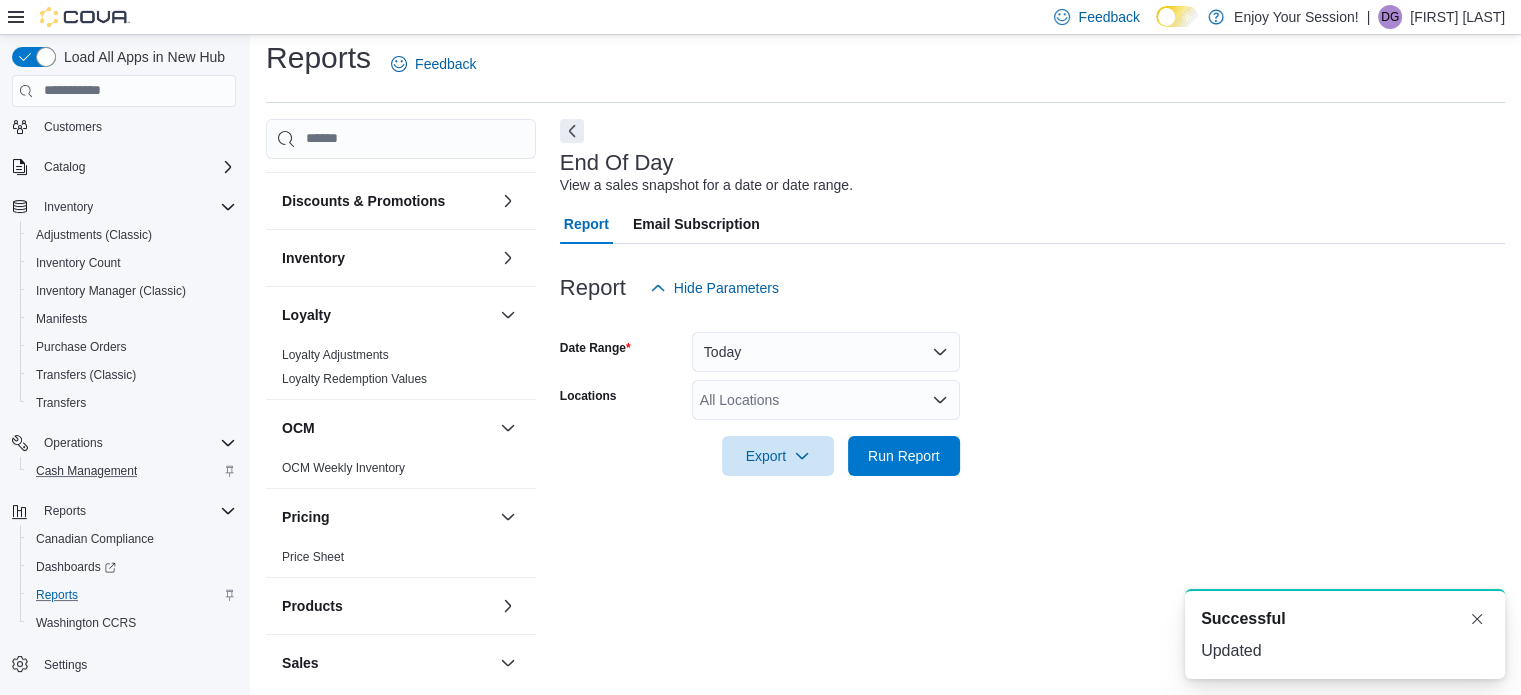 click on "All Locations" at bounding box center (826, 400) 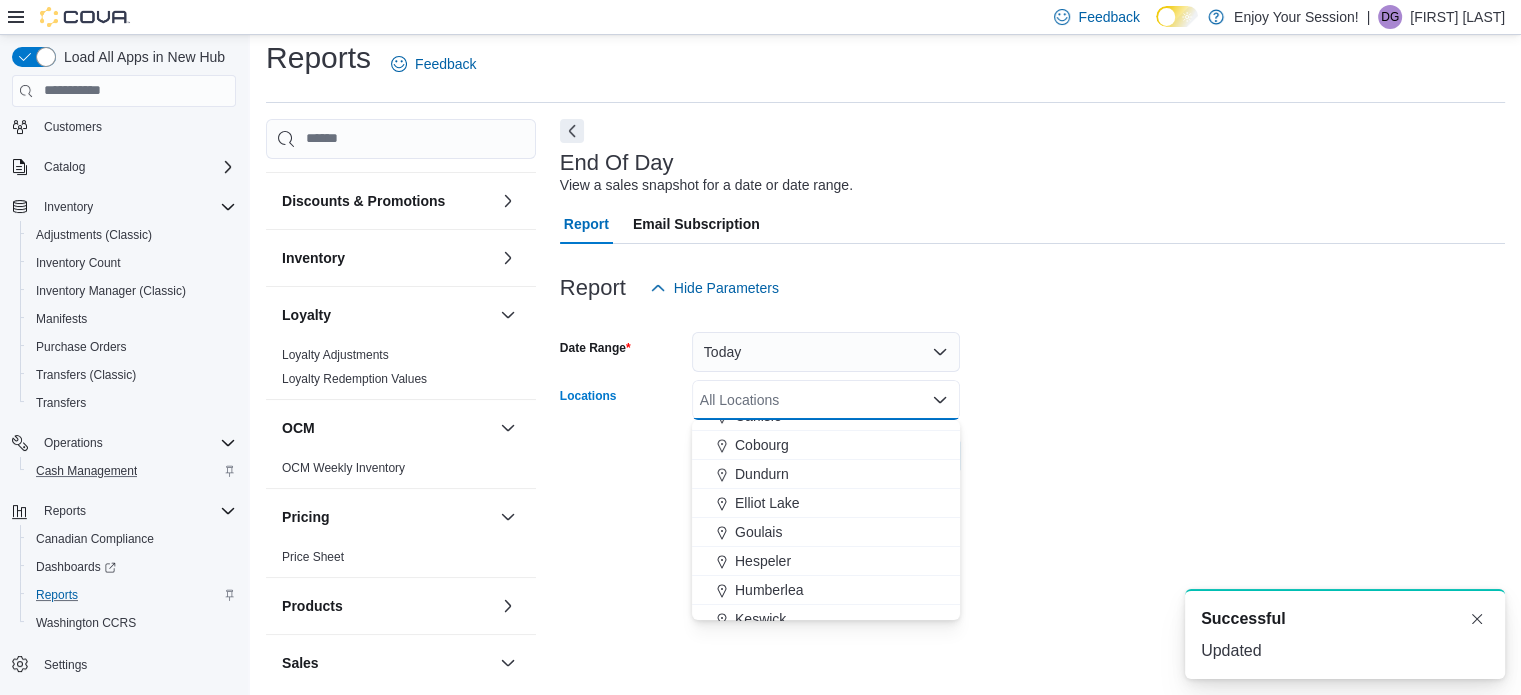 scroll, scrollTop: 200, scrollLeft: 0, axis: vertical 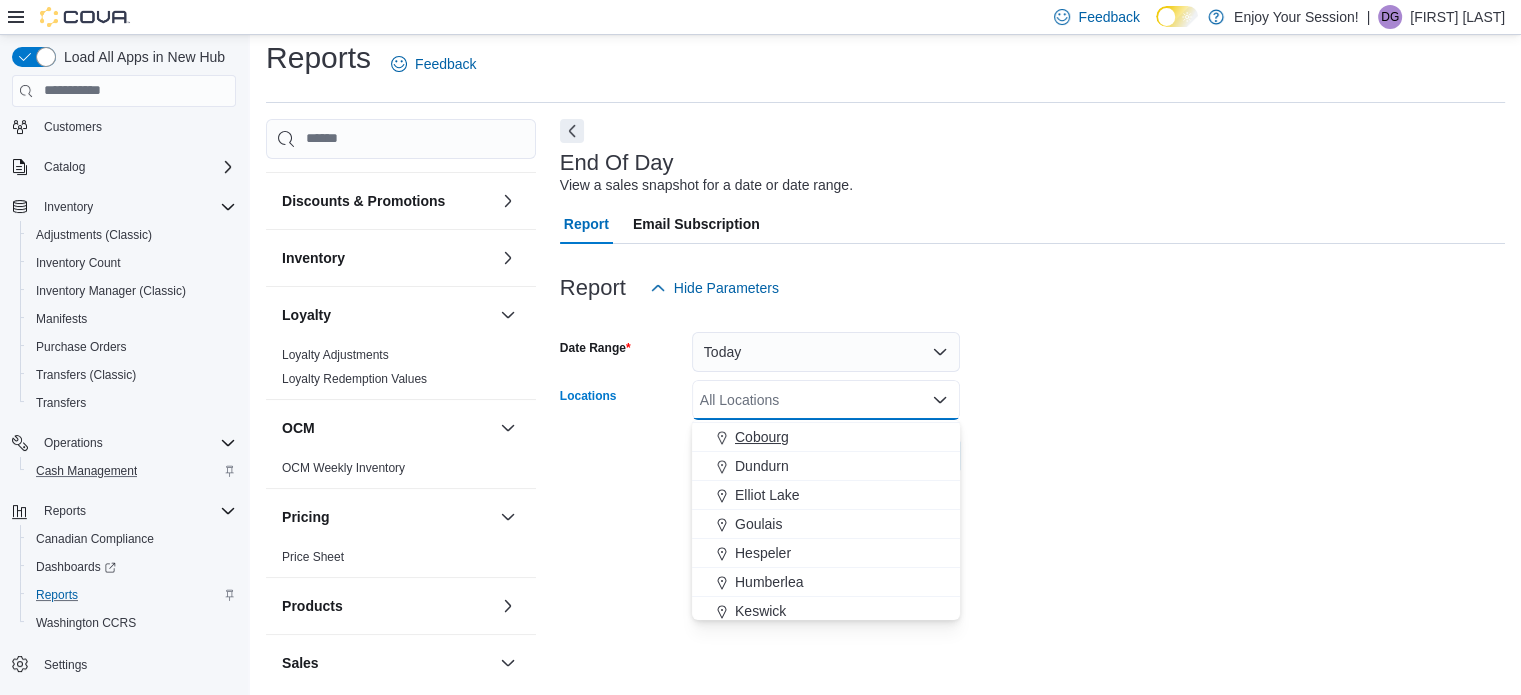 click on "Cobourg" at bounding box center [762, 437] 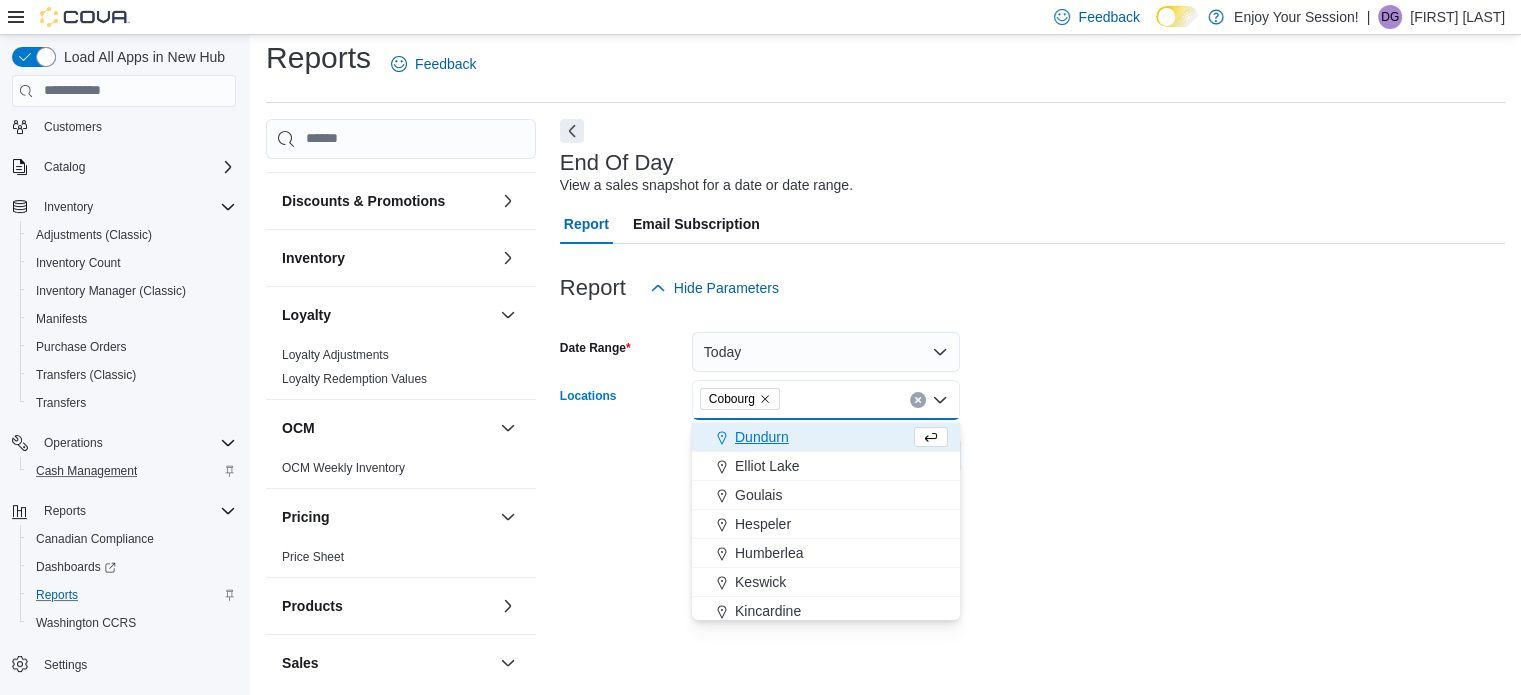 click on "Date Range Today Locations [CITY] Combo box. Selected. [CITY]. Press Backspace to delete [CITY]. Combo box input. All Locations. Type some text or, to display a list of choices, press Down Arrow. To exit the list of choices, press Escape. Export  Run Report" at bounding box center [1032, 392] 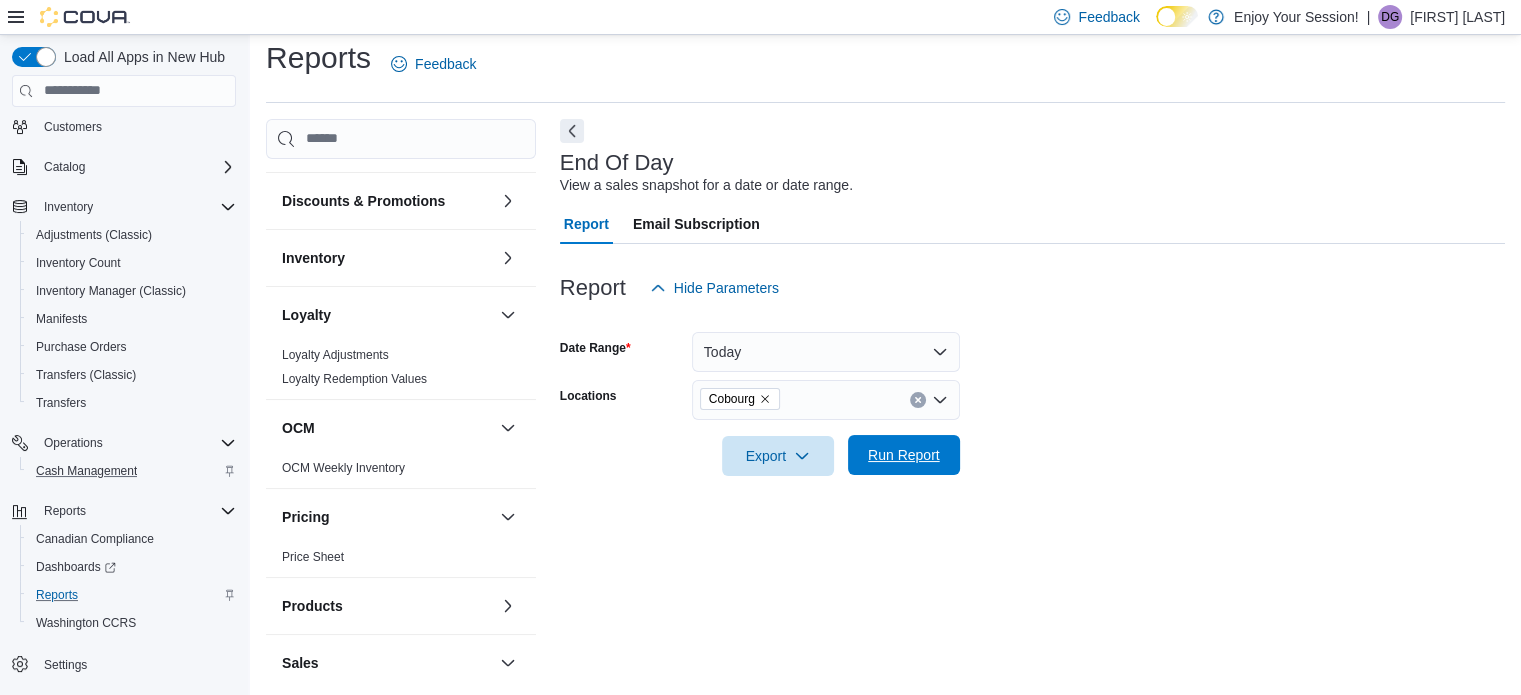 click on "Run Report" at bounding box center [904, 455] 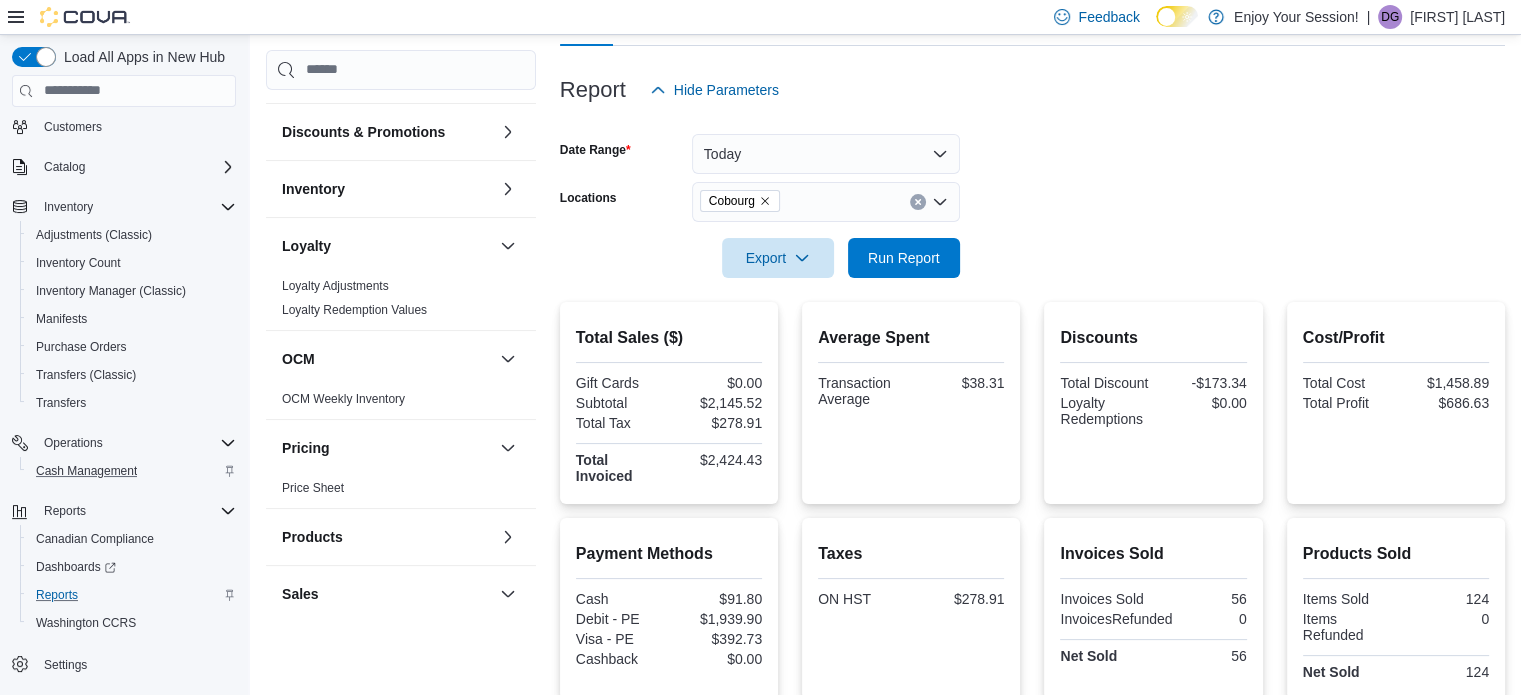 scroll, scrollTop: 213, scrollLeft: 0, axis: vertical 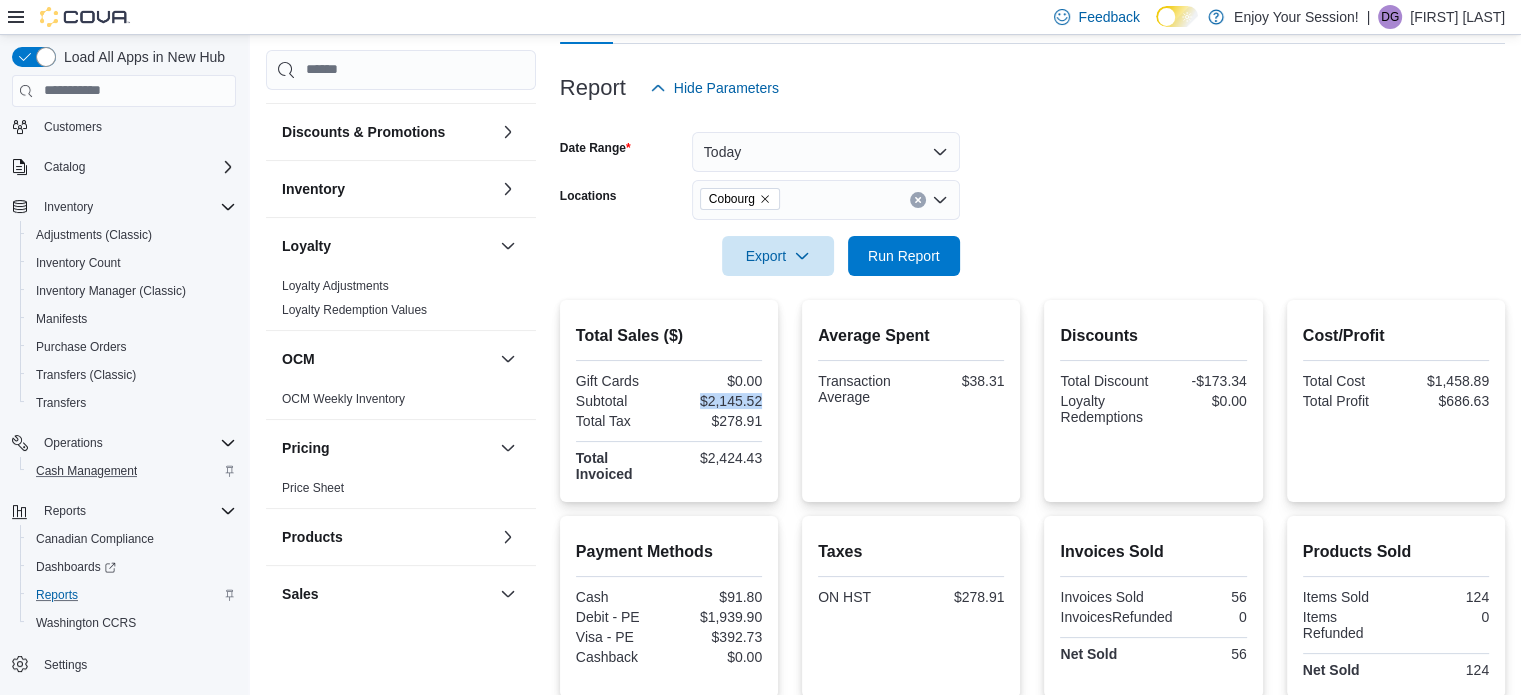 drag, startPoint x: 700, startPoint y: 396, endPoint x: 781, endPoint y: 396, distance: 81 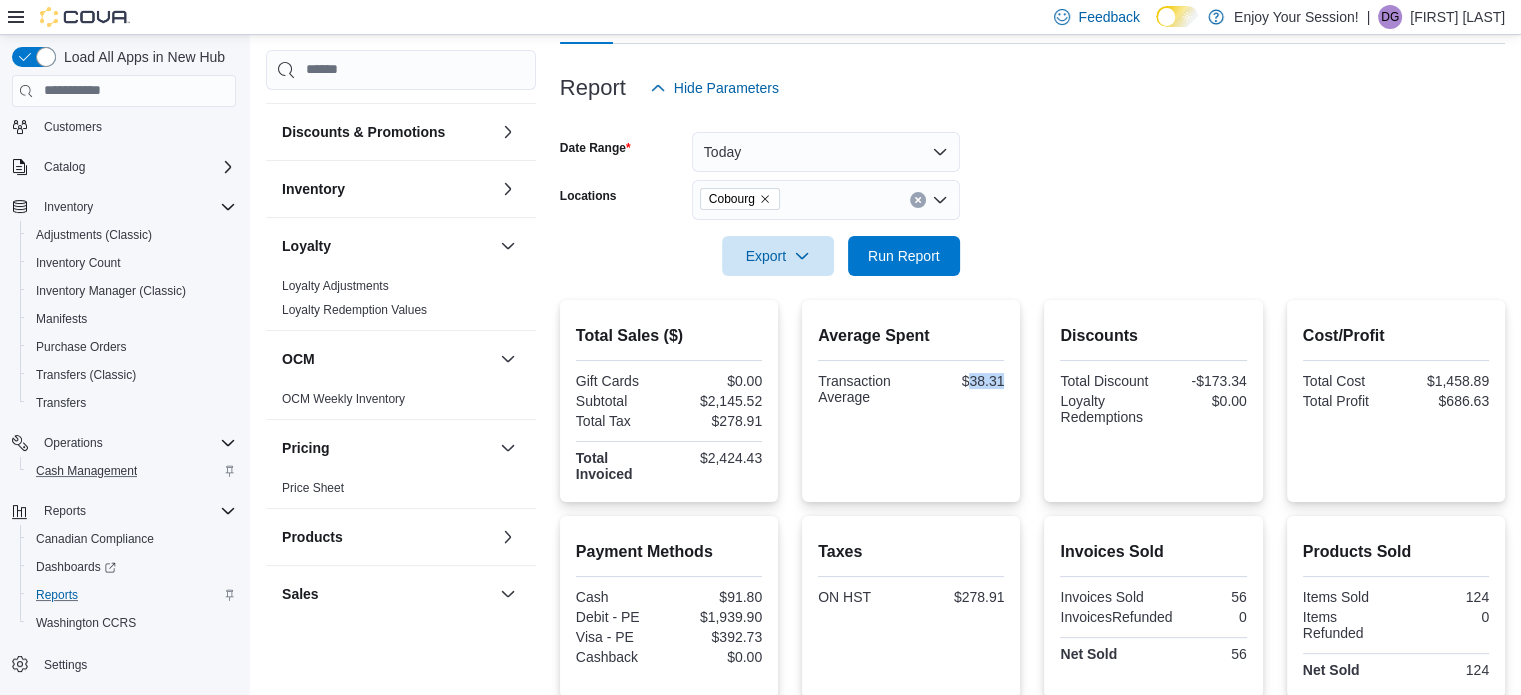 drag, startPoint x: 975, startPoint y: 379, endPoint x: 1029, endPoint y: 371, distance: 54.589375 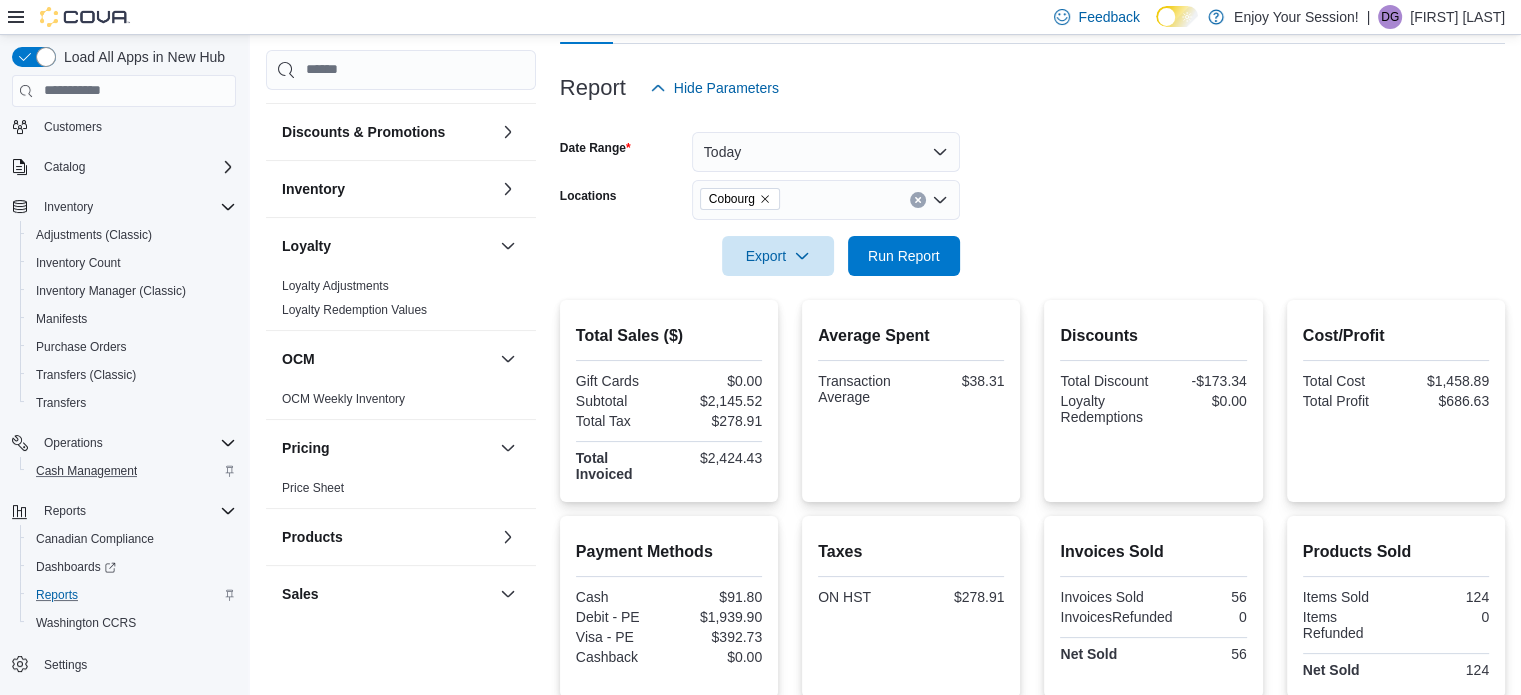 click on "$0.00" at bounding box center [1202, 401] 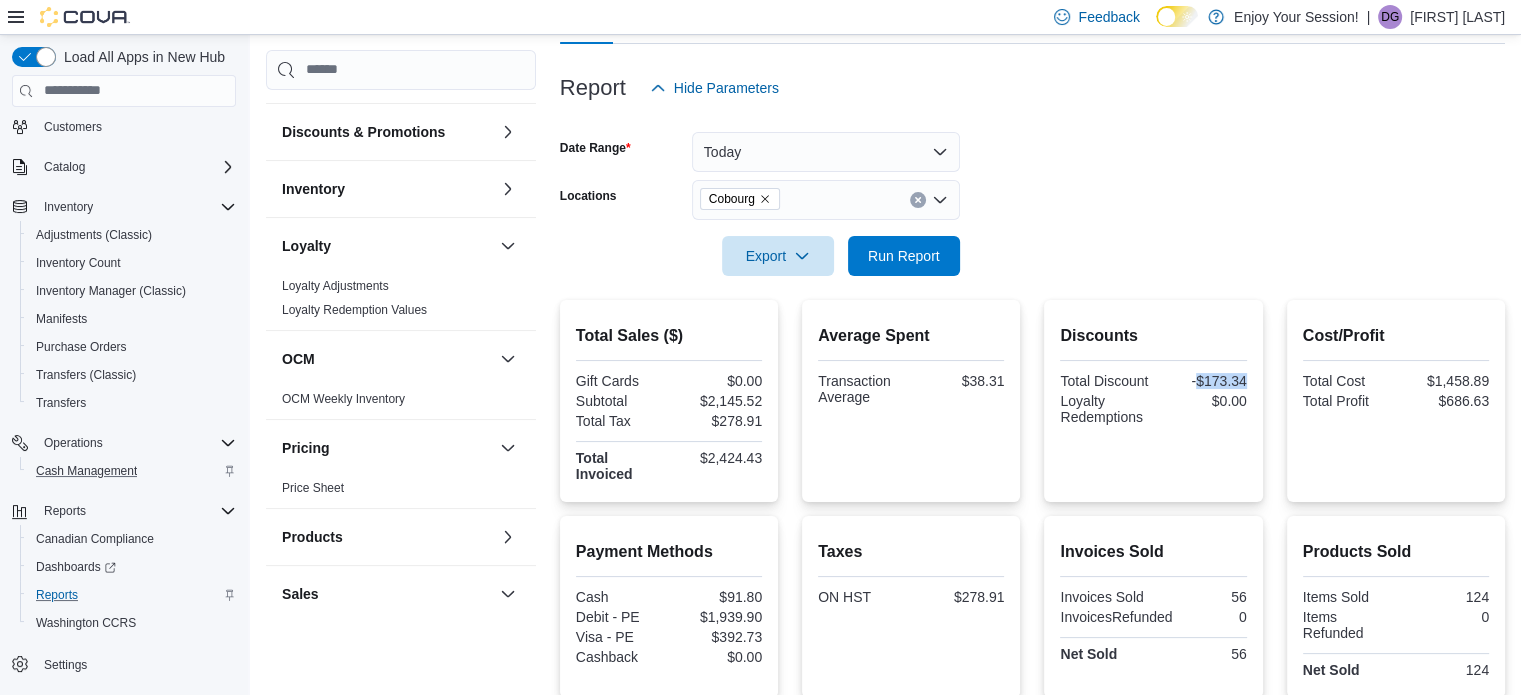 drag, startPoint x: 1208, startPoint y: 377, endPoint x: 1274, endPoint y: 373, distance: 66.1211 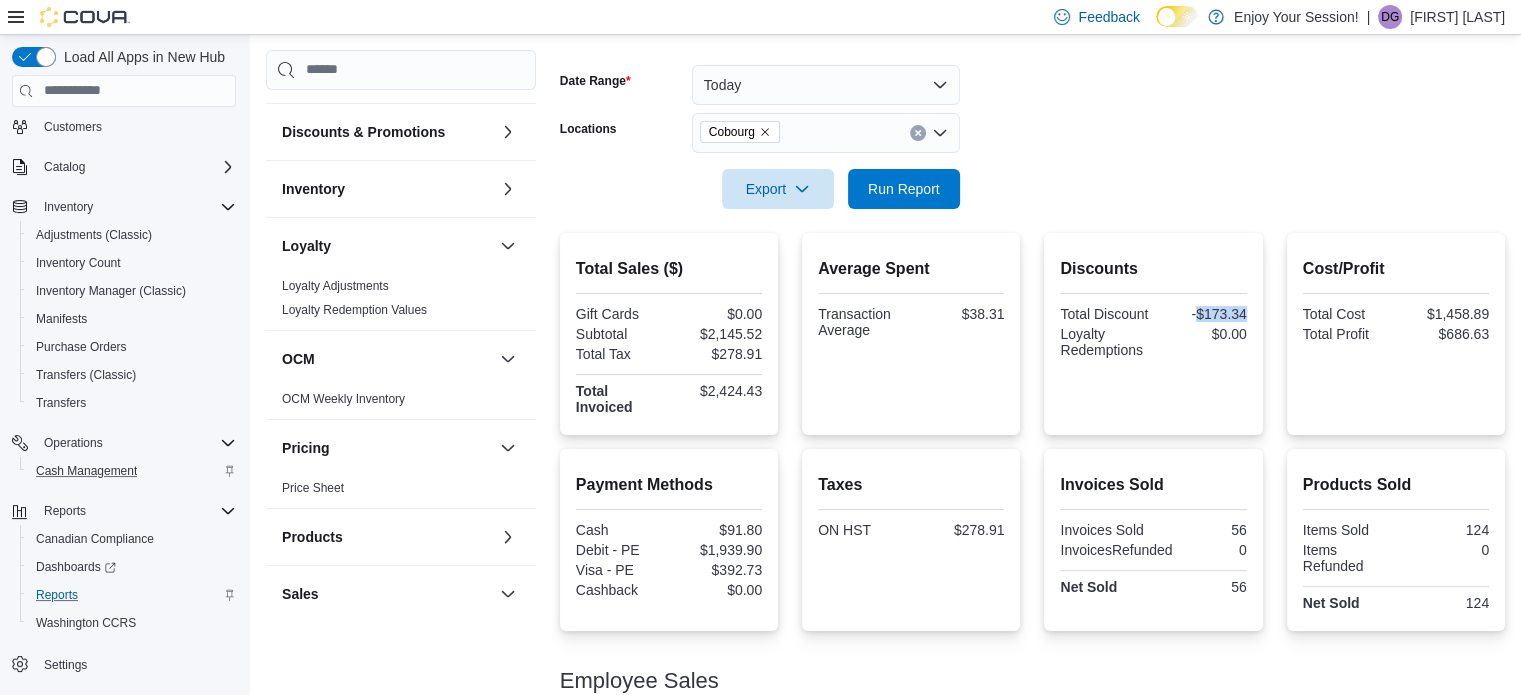 scroll, scrollTop: 313, scrollLeft: 0, axis: vertical 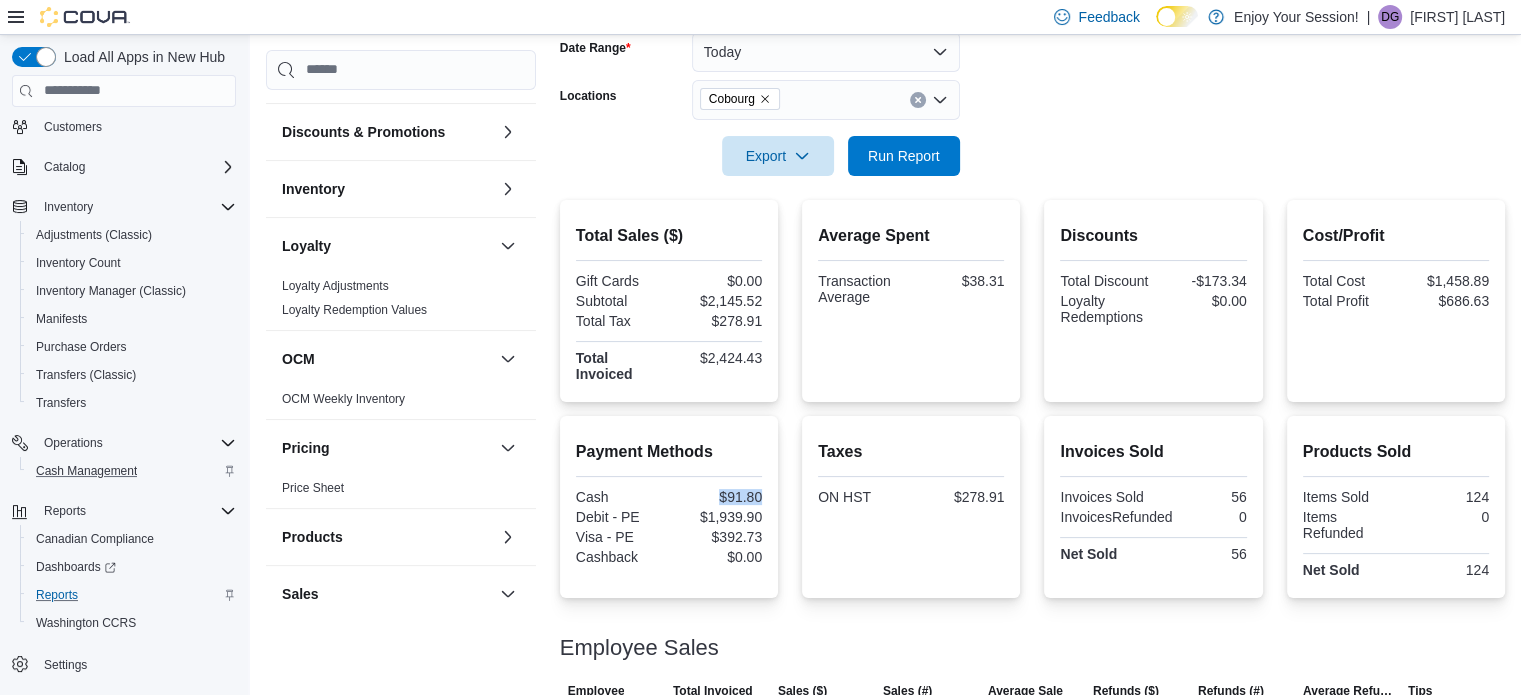 drag, startPoint x: 722, startPoint y: 494, endPoint x: 776, endPoint y: 495, distance: 54.00926 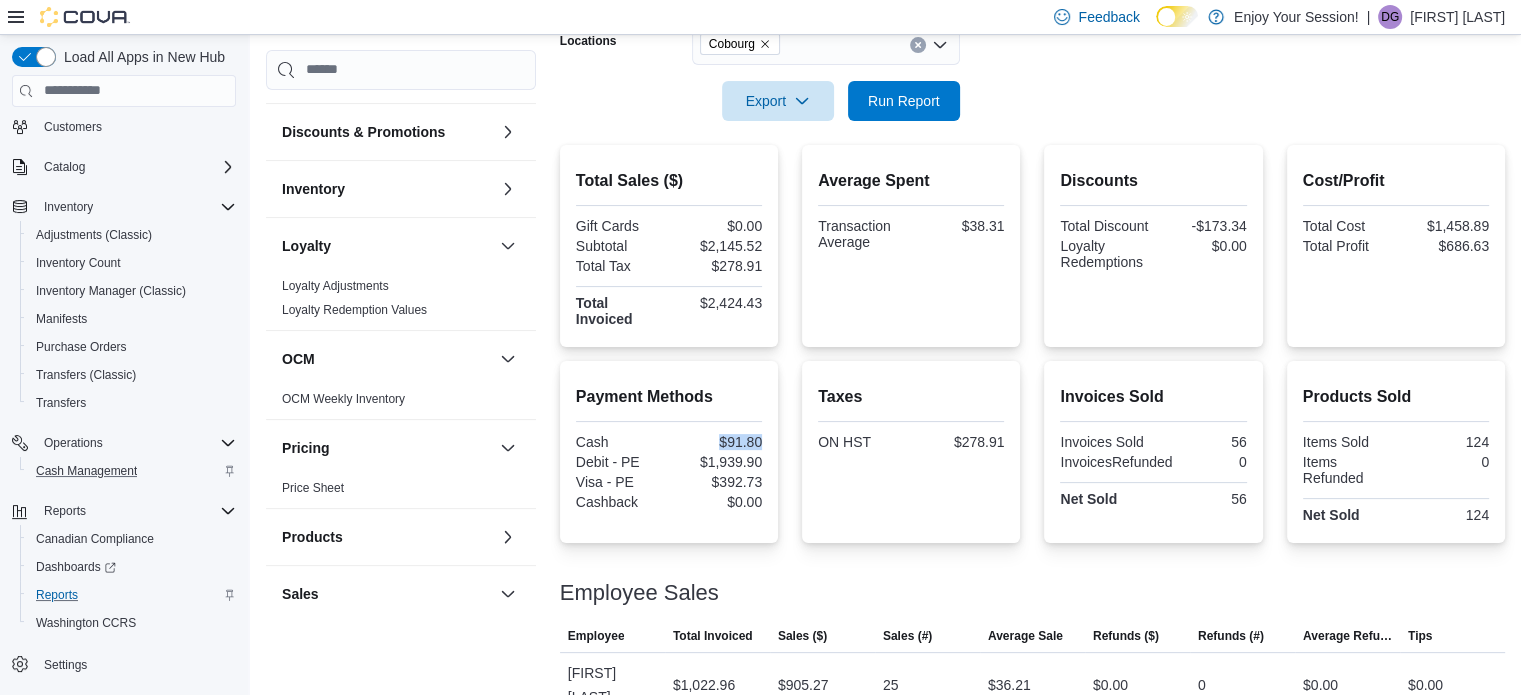 scroll, scrollTop: 413, scrollLeft: 0, axis: vertical 